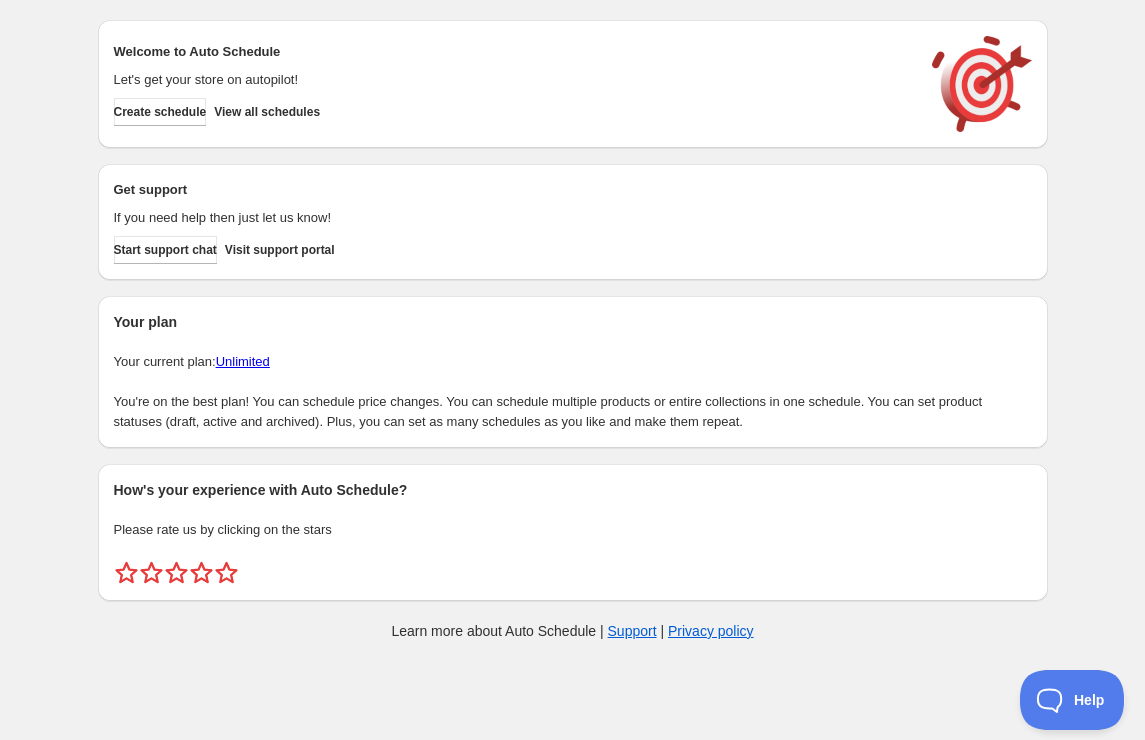scroll, scrollTop: 0, scrollLeft: 0, axis: both 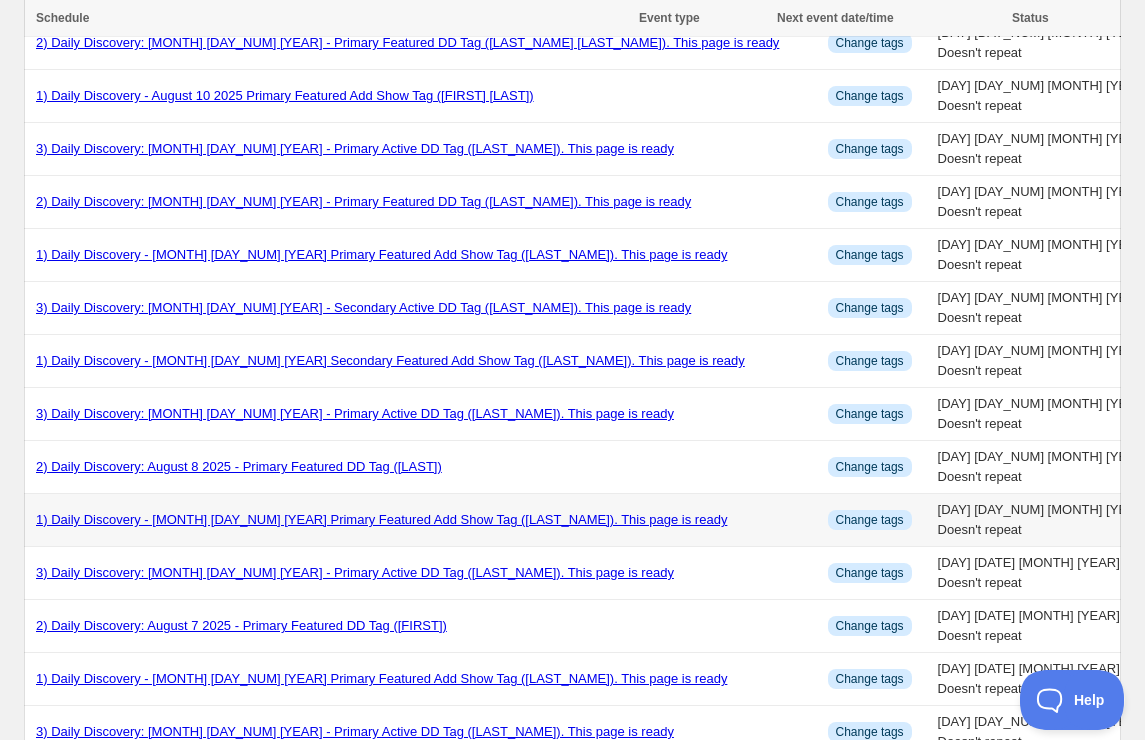click on "1) Daily Discovery - [MONTH] [DAY_NUM] [YEAR] Primary Featured Add Show Tag ([LAST_NAME]). This page is ready" at bounding box center (381, 519) 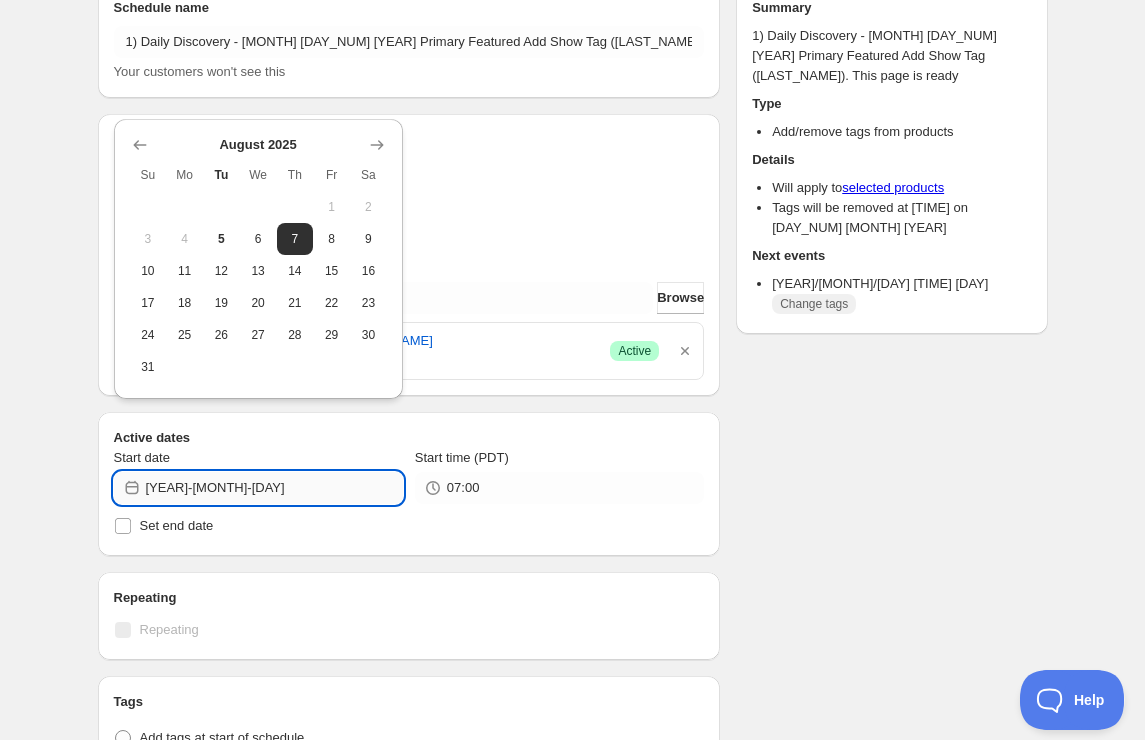 click on "[YEAR]-[MONTH]-[DAY]" at bounding box center (274, 488) 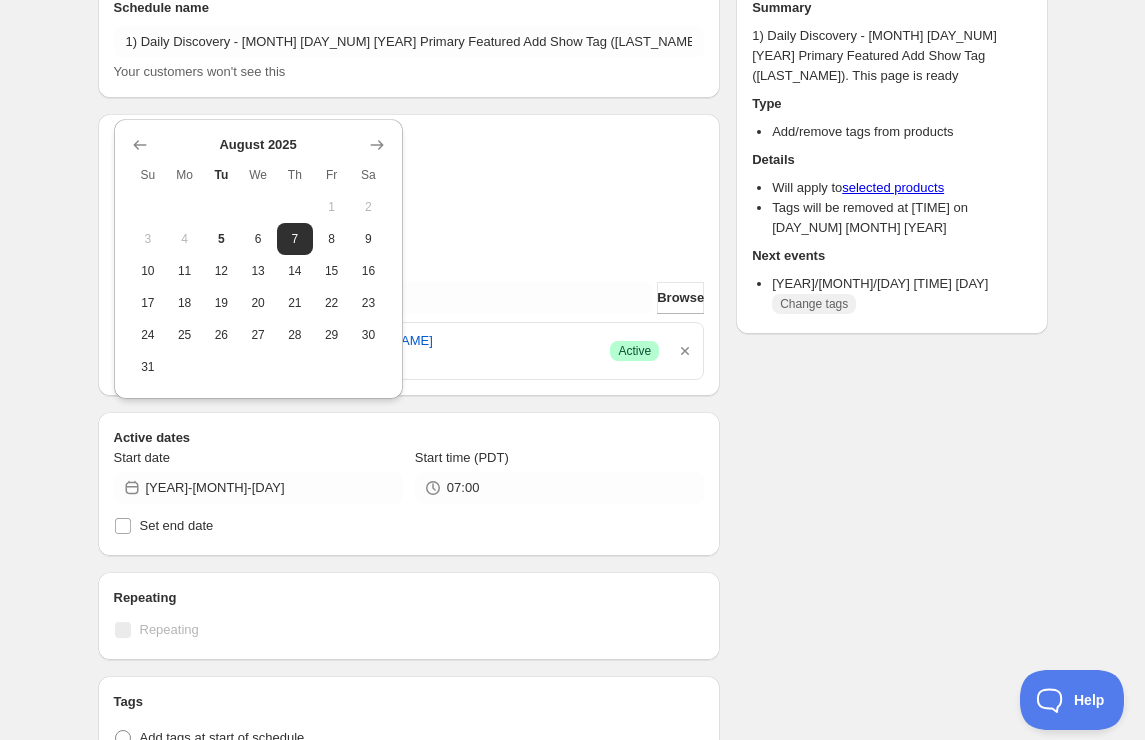 click on "12" at bounding box center [221, 271] 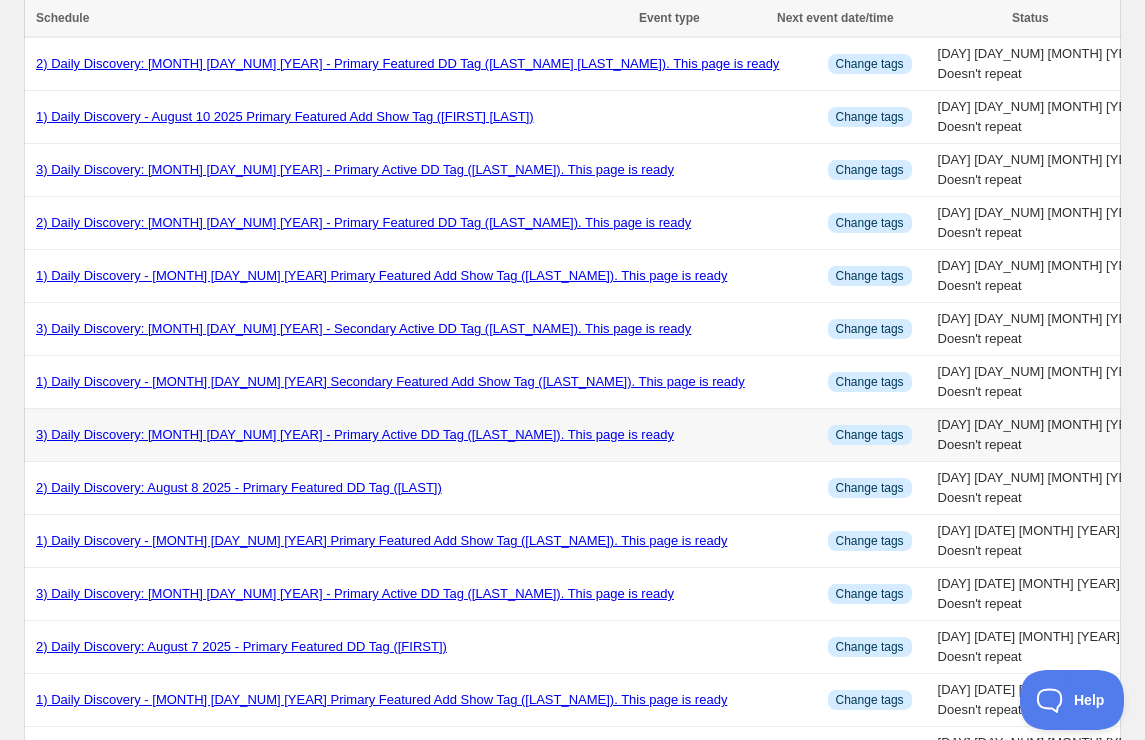 scroll, scrollTop: 119, scrollLeft: 0, axis: vertical 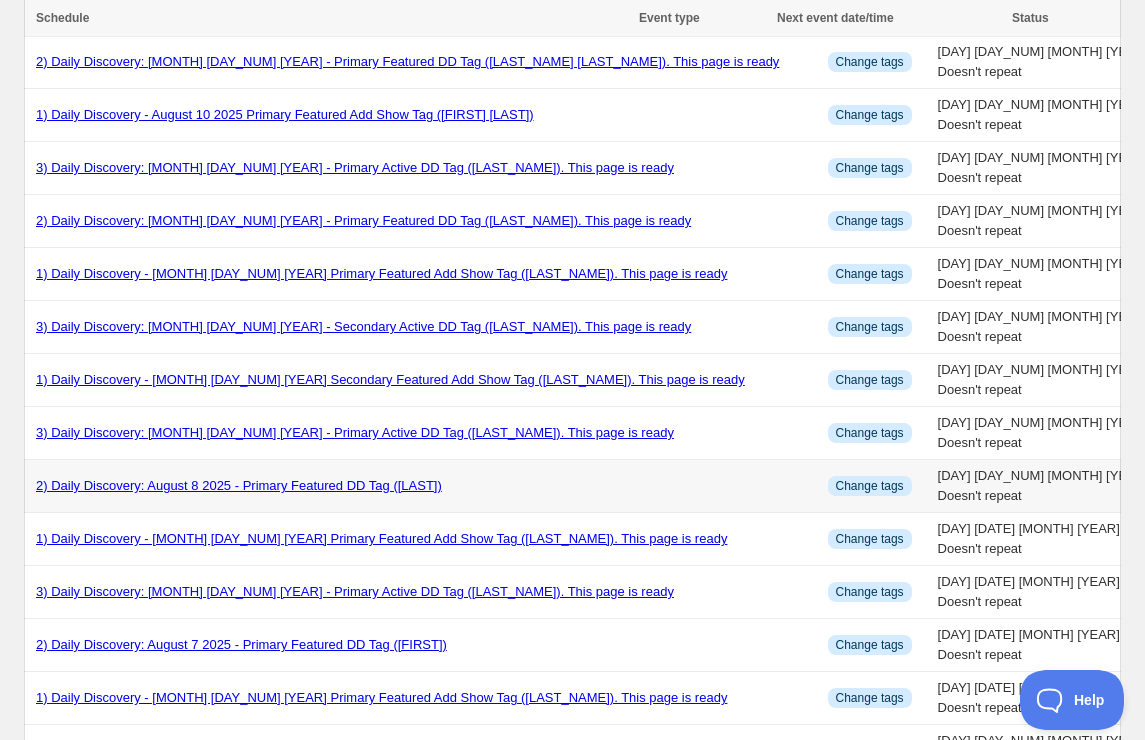 click on "2) Daily Discovery: August 8 2025 - Primary Featured DD Tag ([LAST])" at bounding box center (239, 485) 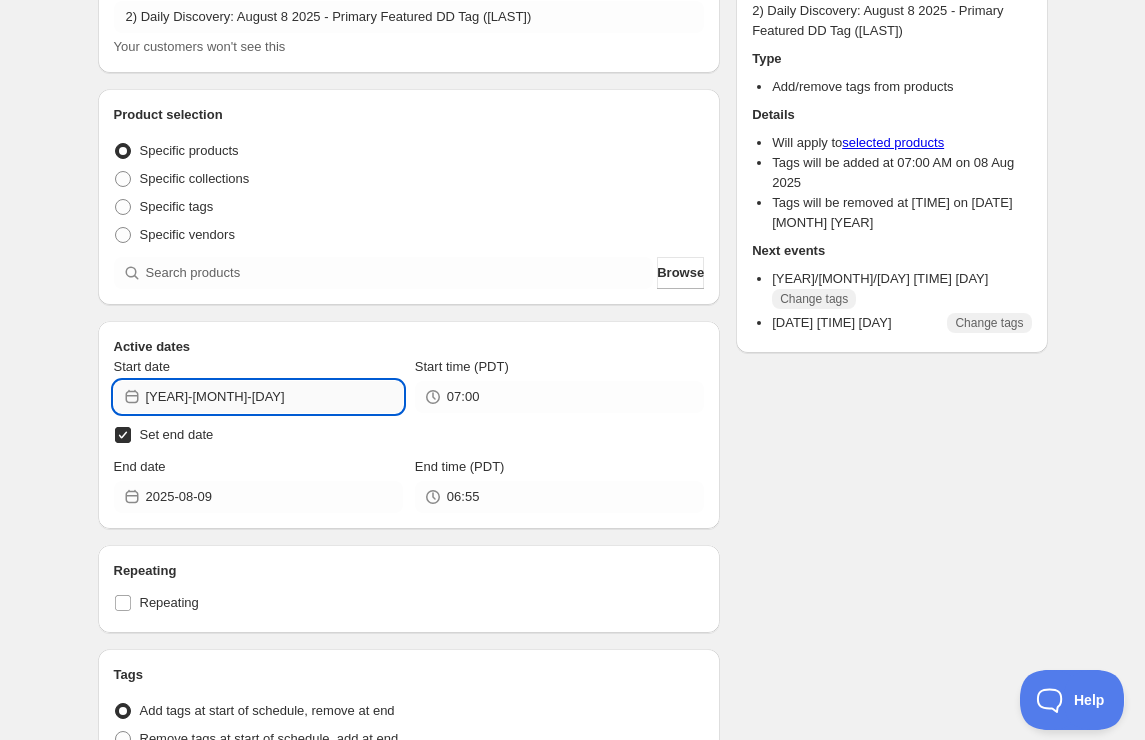 scroll, scrollTop: 83, scrollLeft: 0, axis: vertical 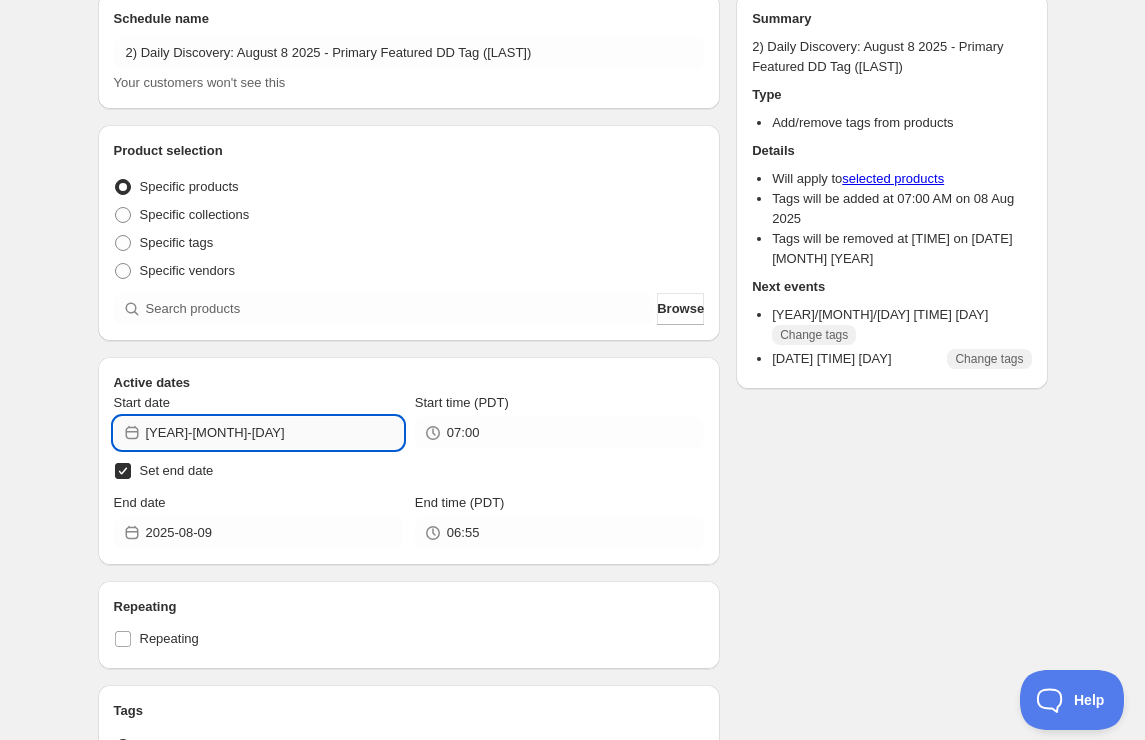 click on "2) Daily Discovery: August 8 2025 - Primary Featured DD Tag ([LAST]). This page is ready 2) Daily Discovery: August 8 2025 - Primary Featured DD Tag ([LAST]) Scheduled Duplicate Activate Deactivate More actions Activate More actions Submit Schedule name 2) Daily Discovery: August 8 2025 - Primary Featured DD Tag ([LAST]) Your customers won't see this Product selection Entity type Specific products Specific collections Specific tags Specific vendors Browse Active dates Start date [DATE] Start time (PDT) [TIME] Set end date End date [DATE] End time (PDT) [TIME] Repeating Repeating Ok Cancel Every 1 Date range Days Weeks Months Years Days Ends Never On specific date After a number of occurances Tags Tag type Add tags at start of schedule, remove at end Remove tags at start of schedule, add at end Tags Daily Discovery: Featured Daily Discovery: Feed Store: Show Countdown timer Show a countdown timer on the product page Open theme editor Summary Type Add/remove tags from products Details Will apply to" at bounding box center (572, 541) 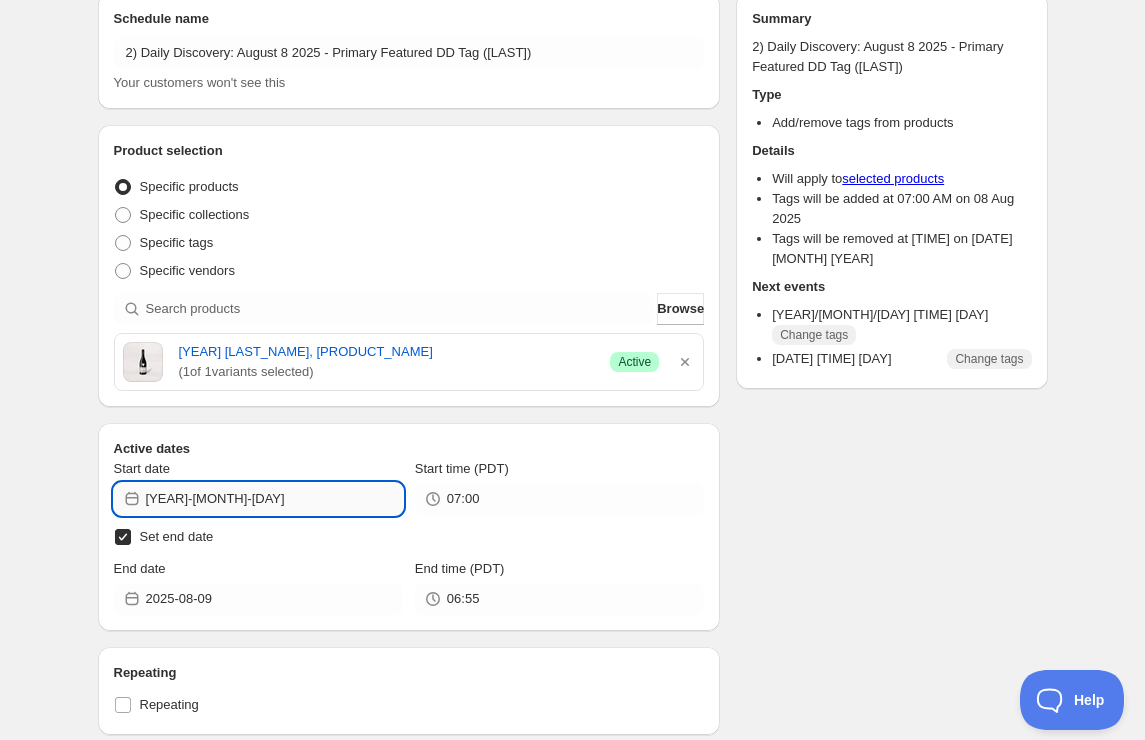 click on "[YEAR]-[MONTH]-[DAY]" at bounding box center [274, 499] 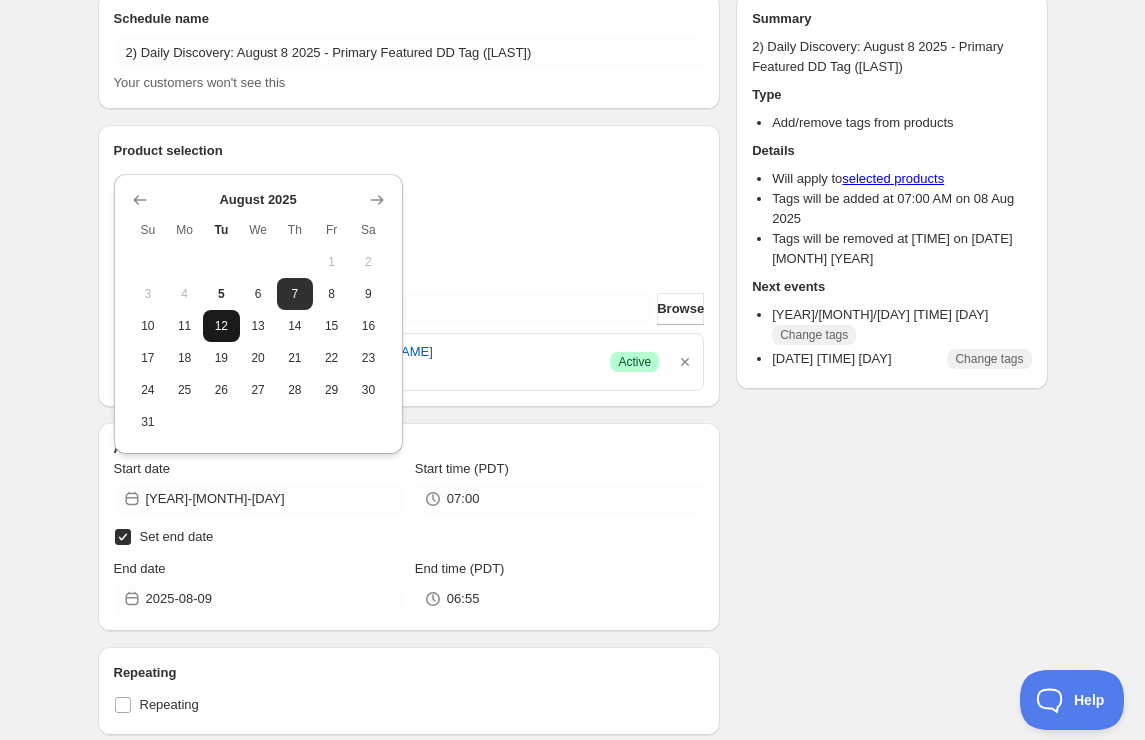 click on "12" at bounding box center [221, 326] 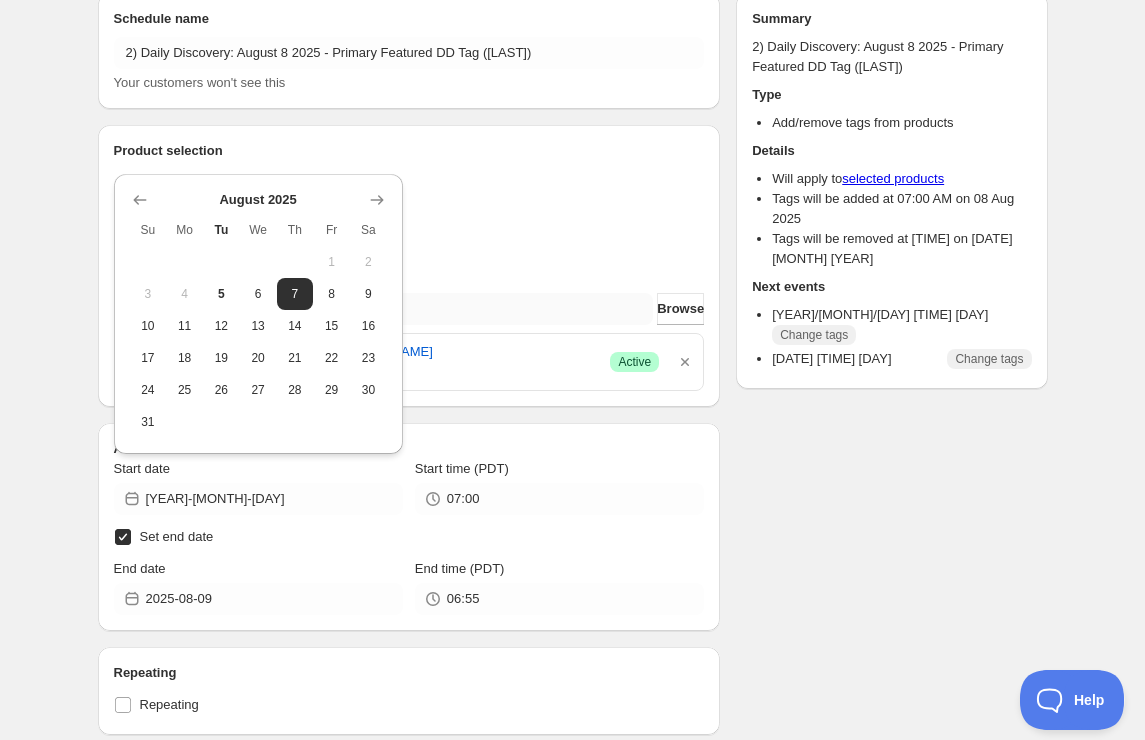 type on "[YEAR]-[MONTH]-[DAY]" 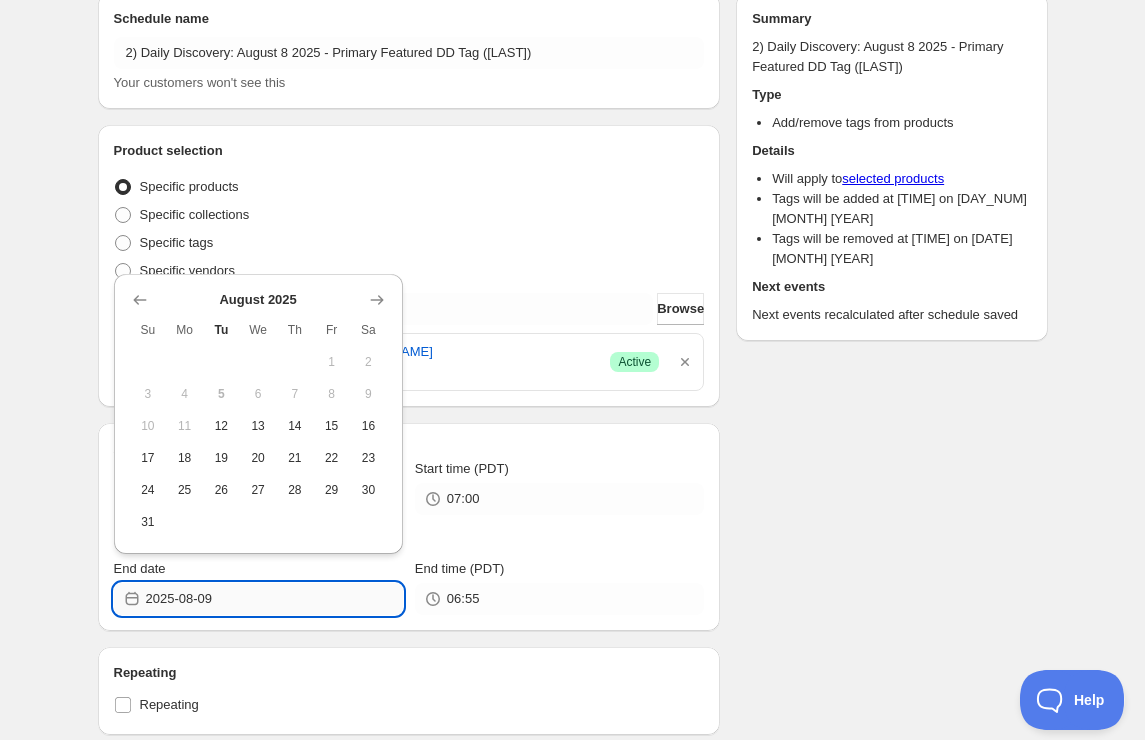 click on "2025-08-09" at bounding box center [274, 599] 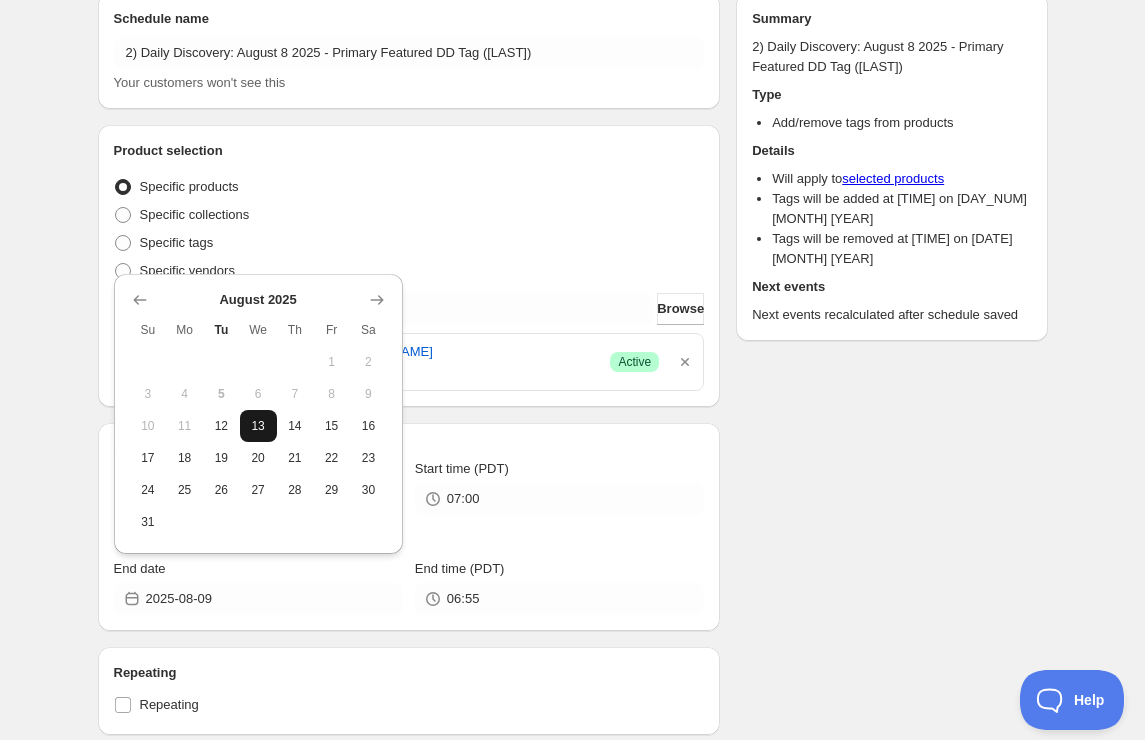 click on "13" at bounding box center (258, 426) 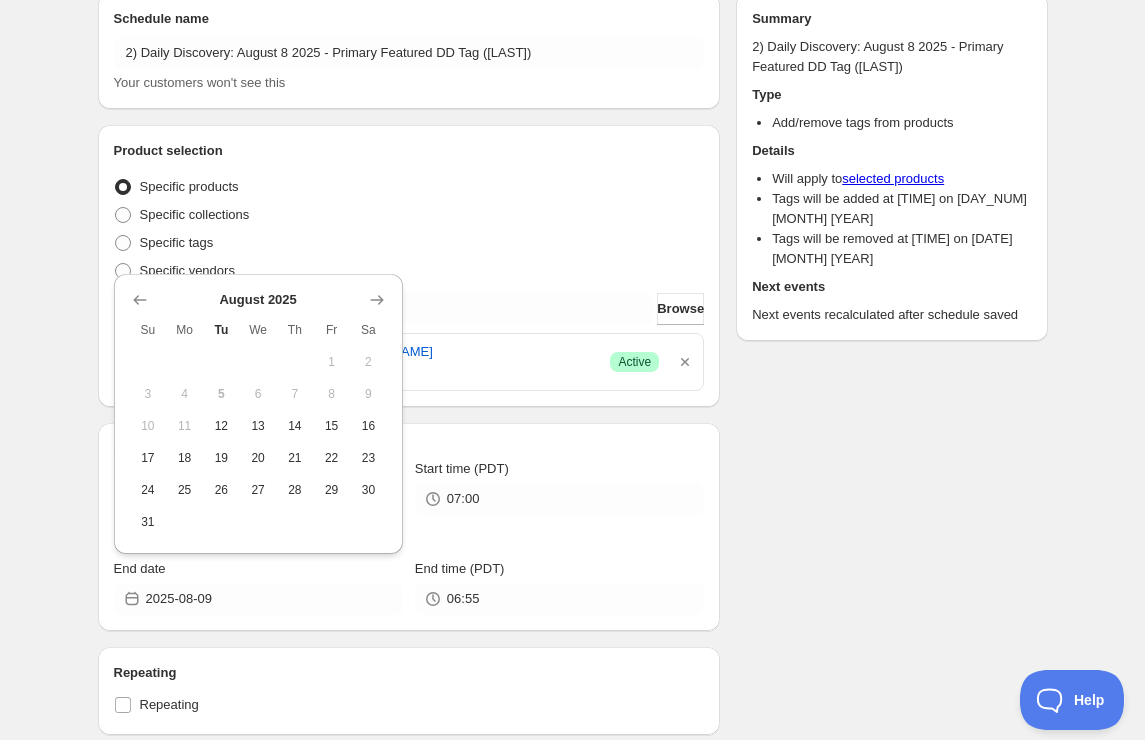 type on "2025-08-13" 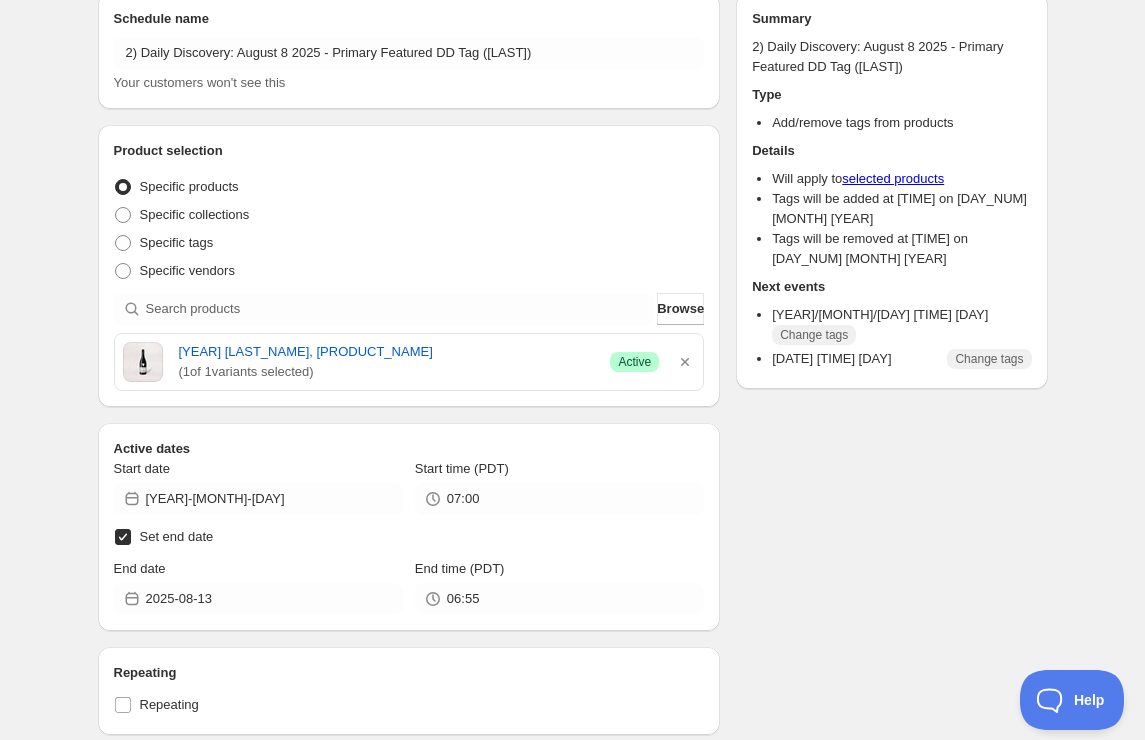 scroll, scrollTop: 0, scrollLeft: 0, axis: both 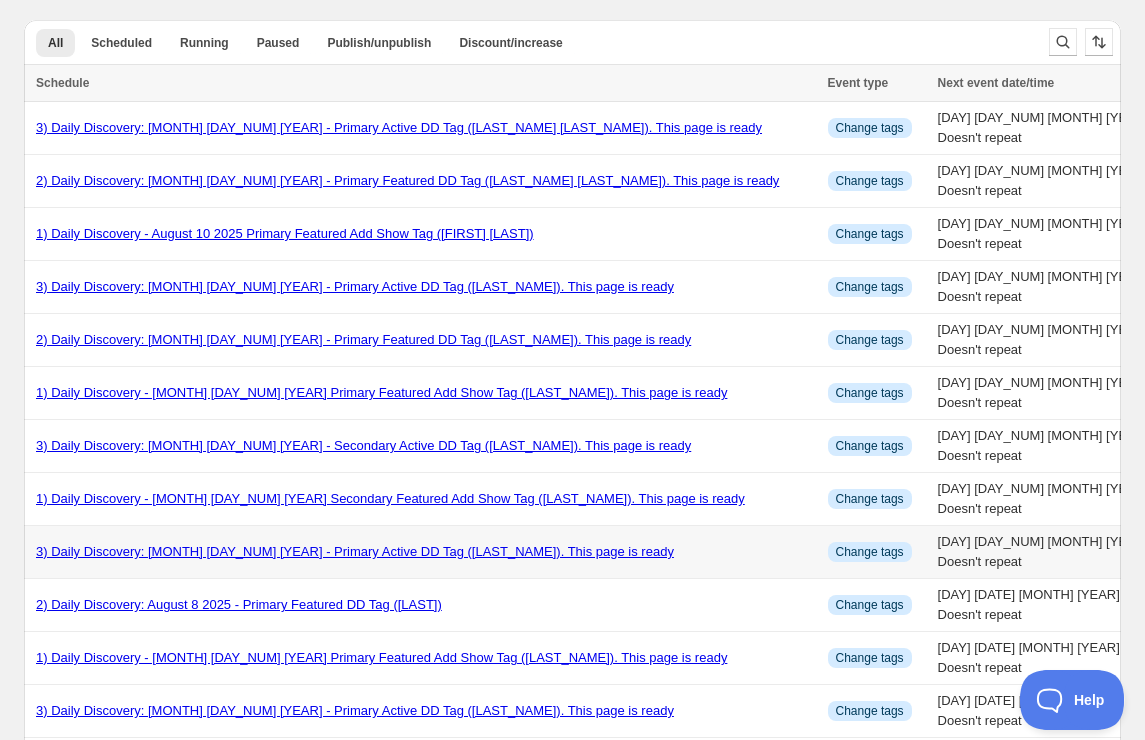 click on "3) Daily Discovery: [MONTH] [DAY_NUM] [YEAR] - Primary Active DD Tag ([LAST_NAME]). This page is ready" at bounding box center (355, 551) 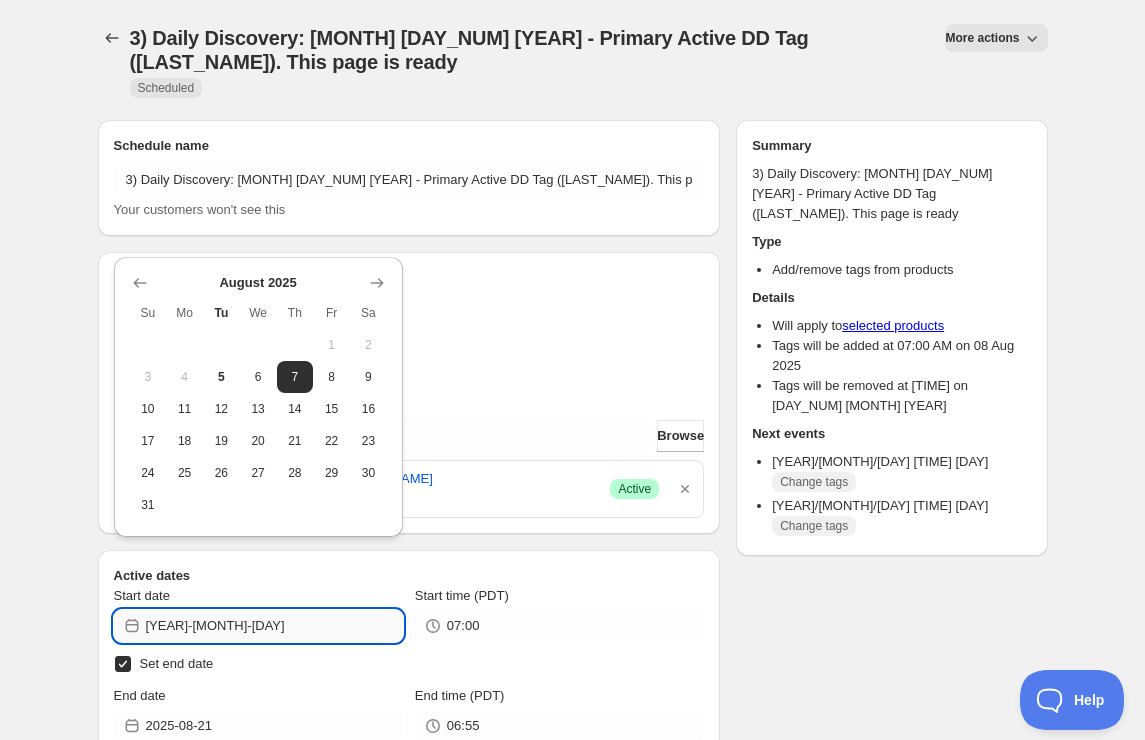 click on "[YEAR]-[MONTH]-[DAY]" at bounding box center [274, 626] 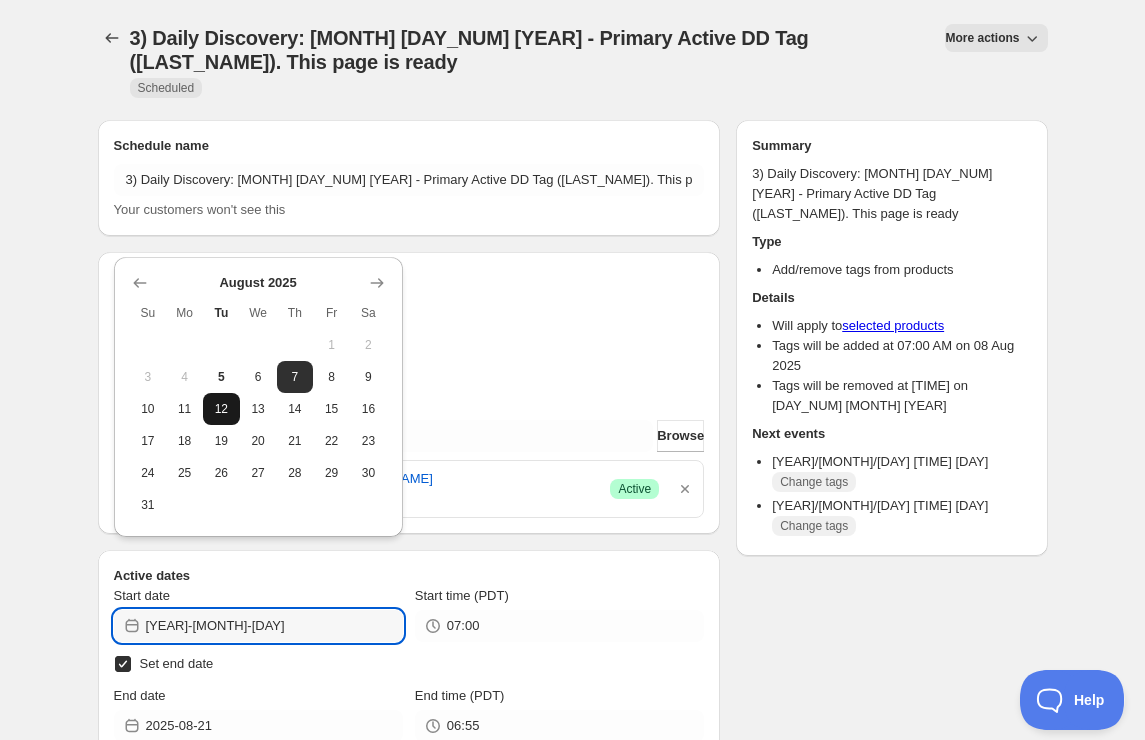 click on "12" at bounding box center (221, 409) 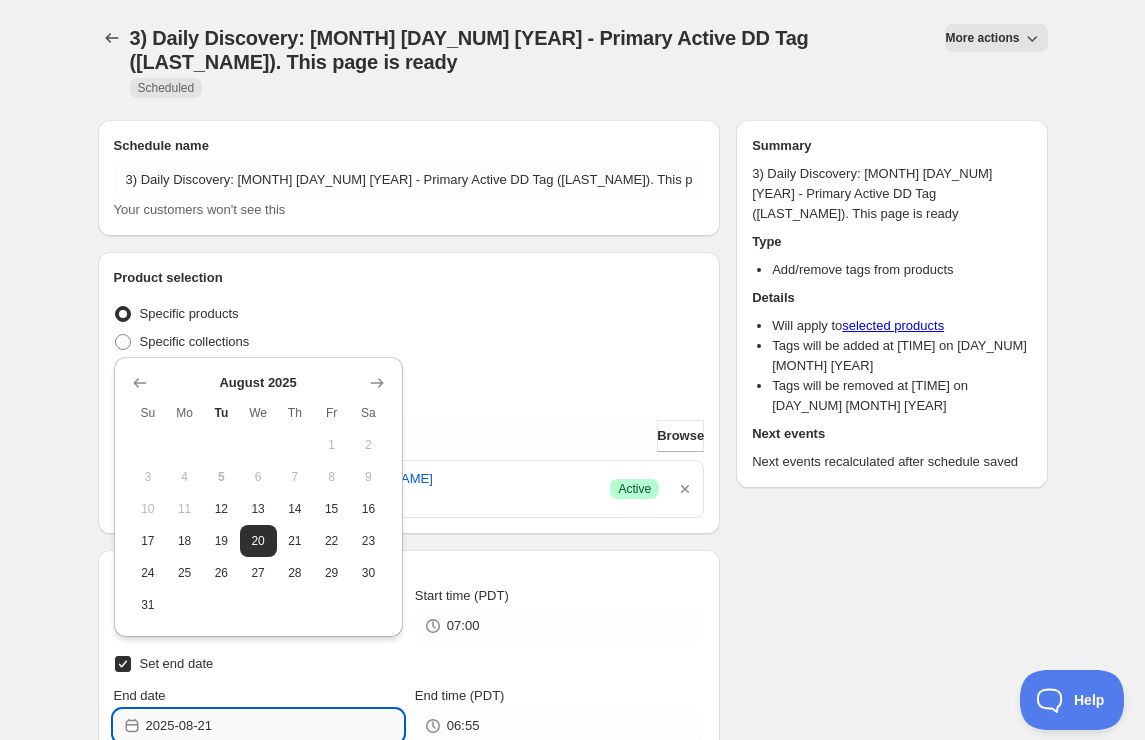 click on "2025-08-21" at bounding box center [274, 726] 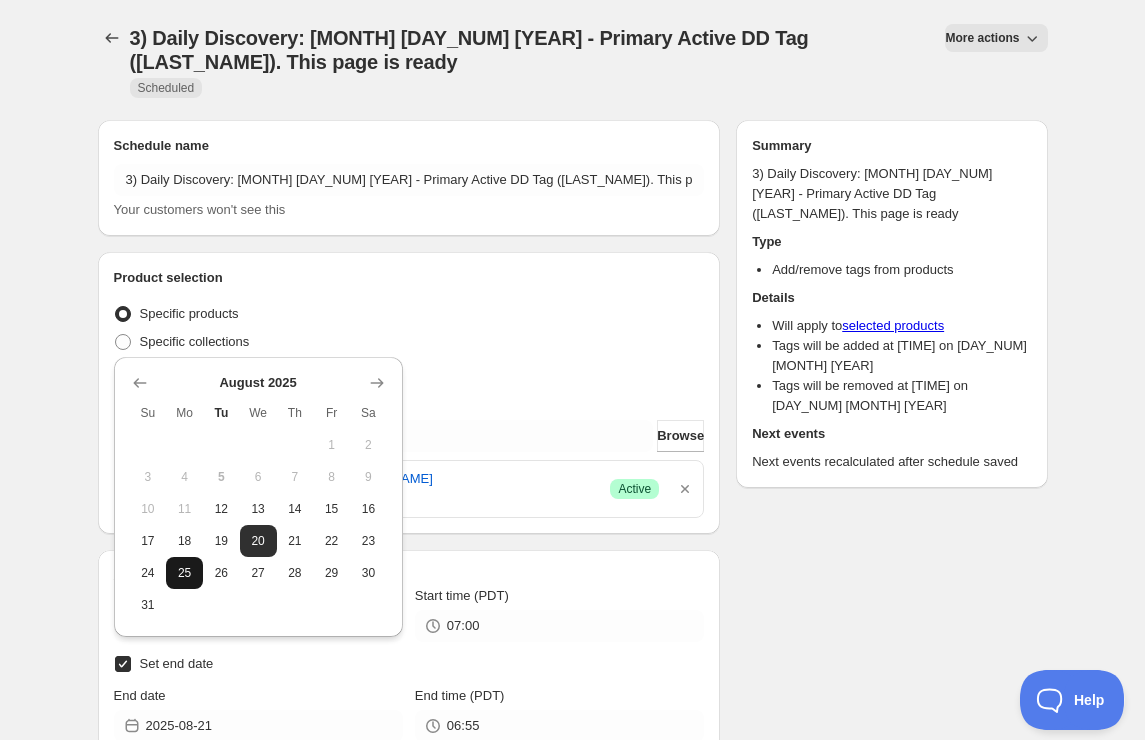 click on "25" at bounding box center [184, 573] 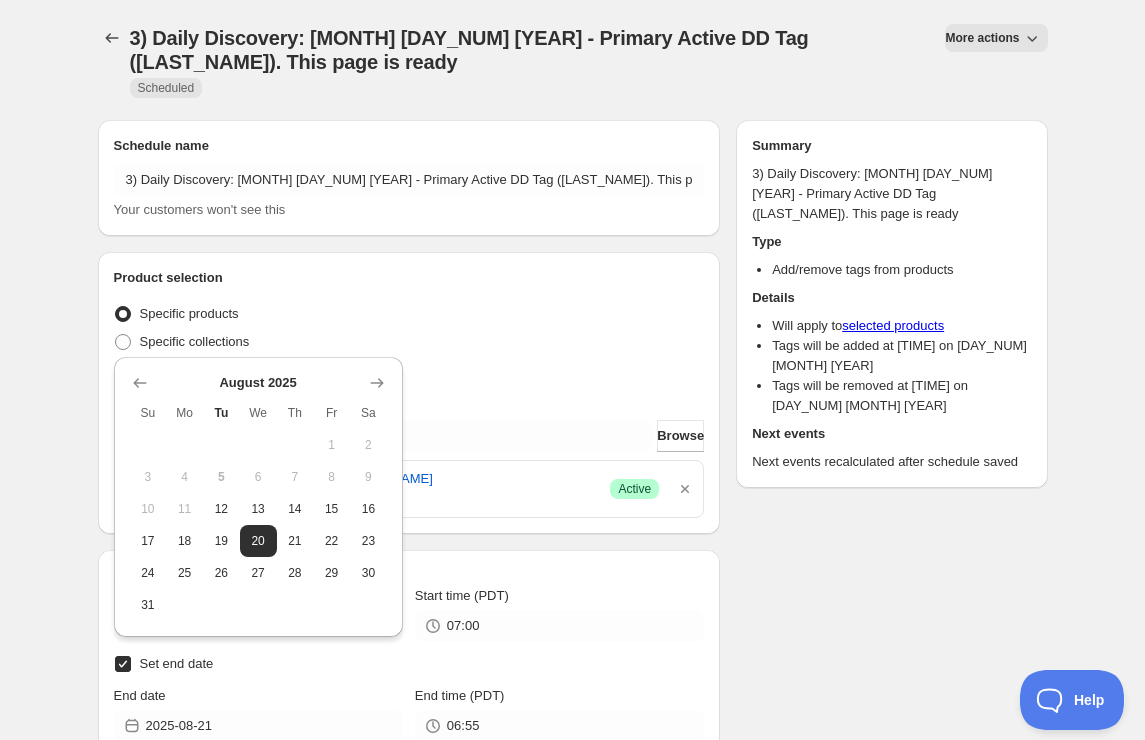 type on "[DATE]" 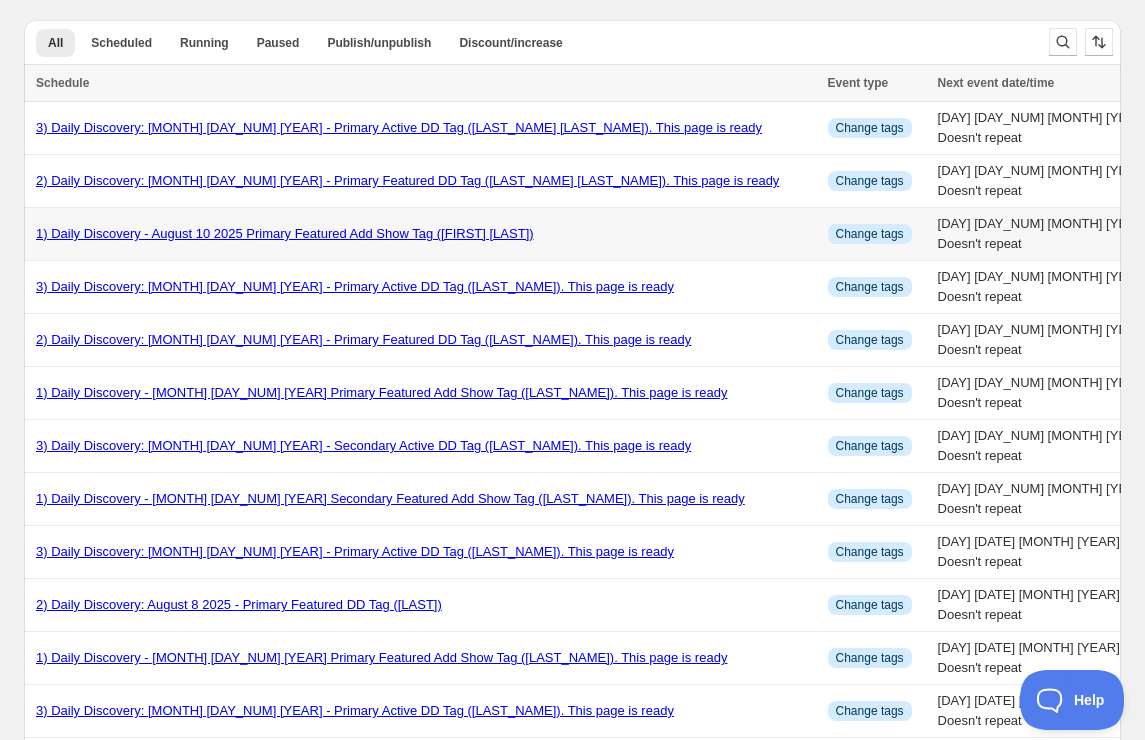 click on "1) Daily Discovery - August 10 2025 Primary Featured Add Show Tag ([FIRST] [LAST])" at bounding box center (285, 233) 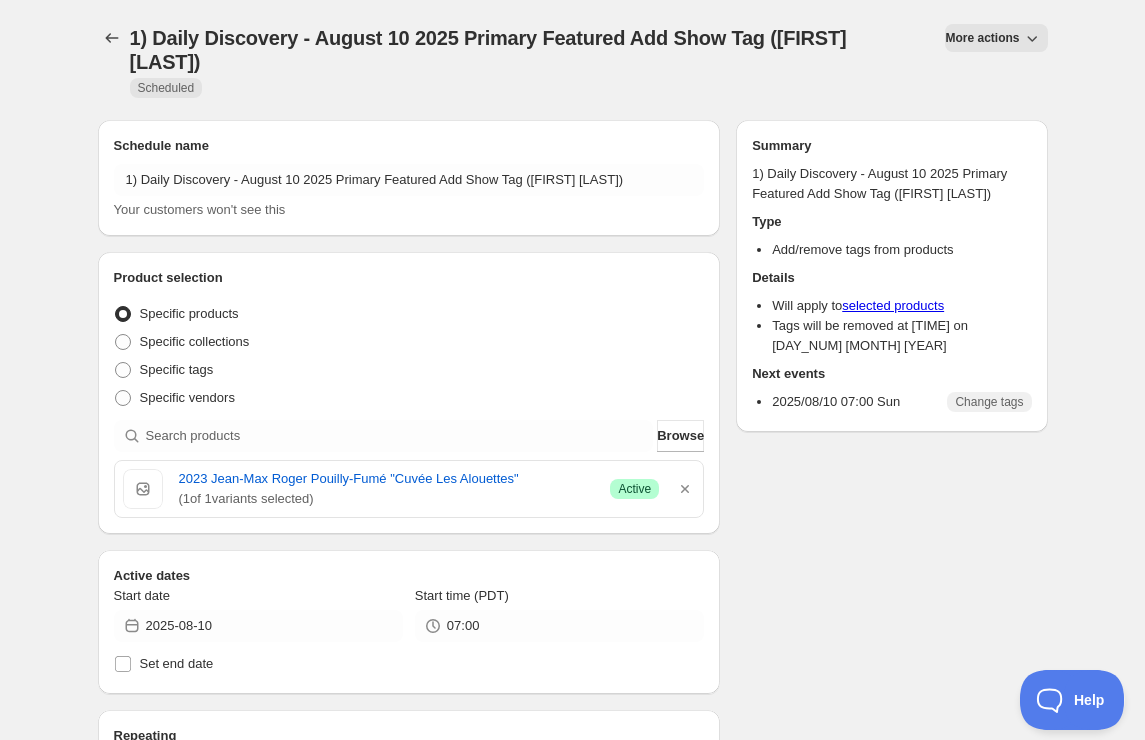 click on "More actions" at bounding box center (982, 38) 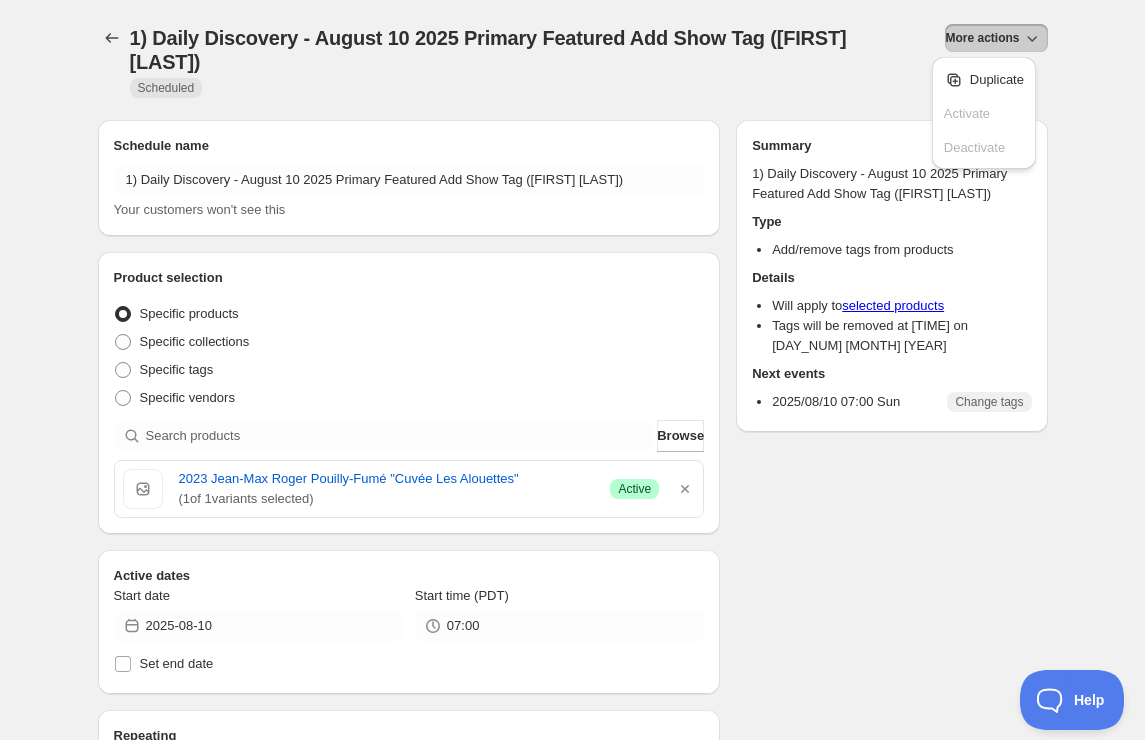 click on "Duplicate" at bounding box center [984, 80] 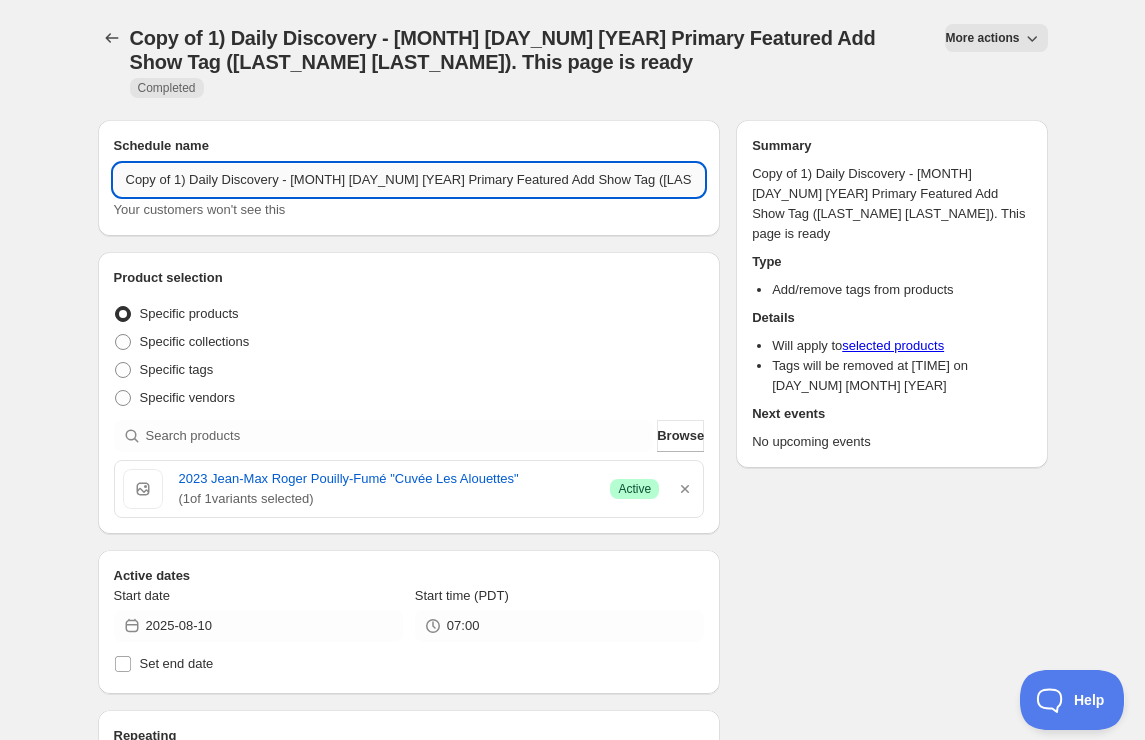 click on "Copy of 1) Daily Discovery - [MONTH] [DAY_NUM] [YEAR] Primary Featured Add Show Tag ([LAST_NAME] [LAST_NAME]). This page is ready" at bounding box center (409, 180) 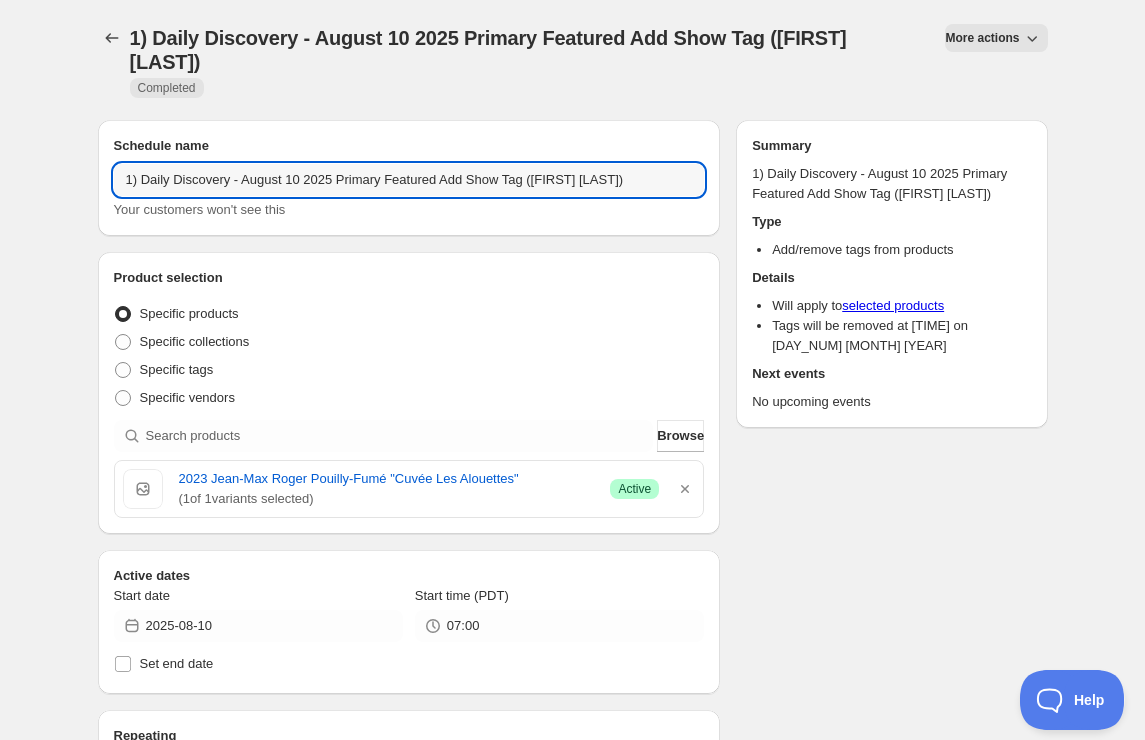 drag, startPoint x: 309, startPoint y: 160, endPoint x: 308, endPoint y: 193, distance: 33.01515 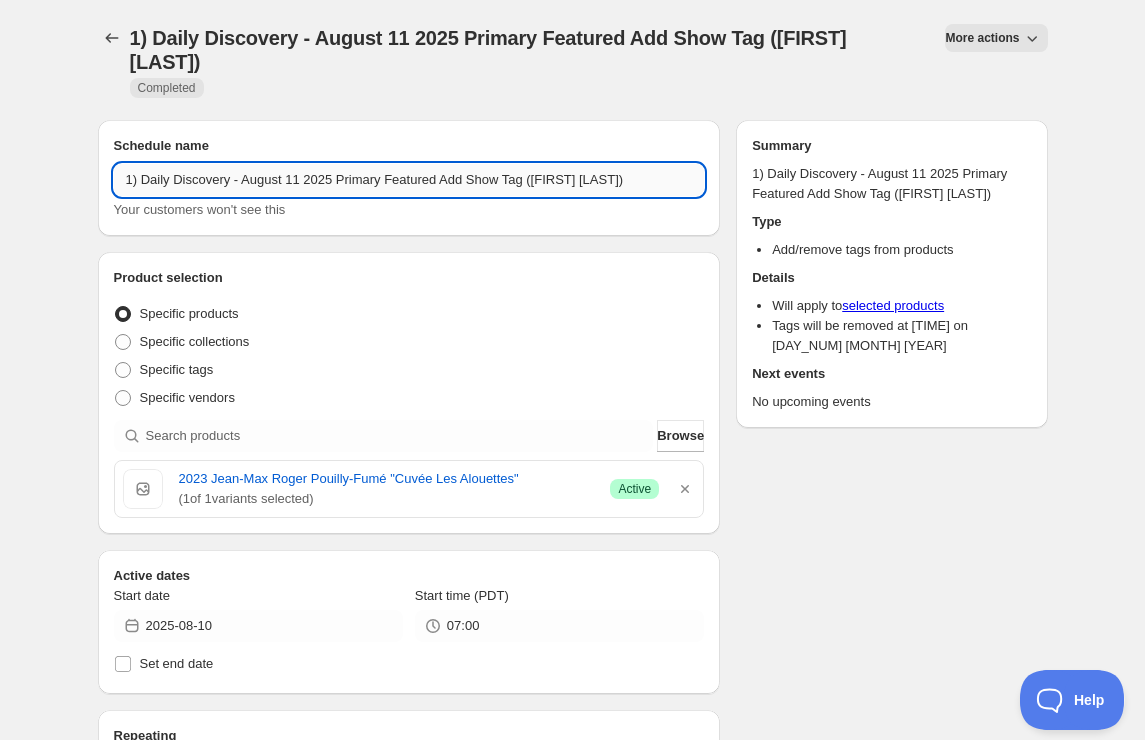 click on "1) Daily Discovery - August 11 2025 Primary Featured Add Show Tag ([FIRST] [LAST])" at bounding box center (409, 180) 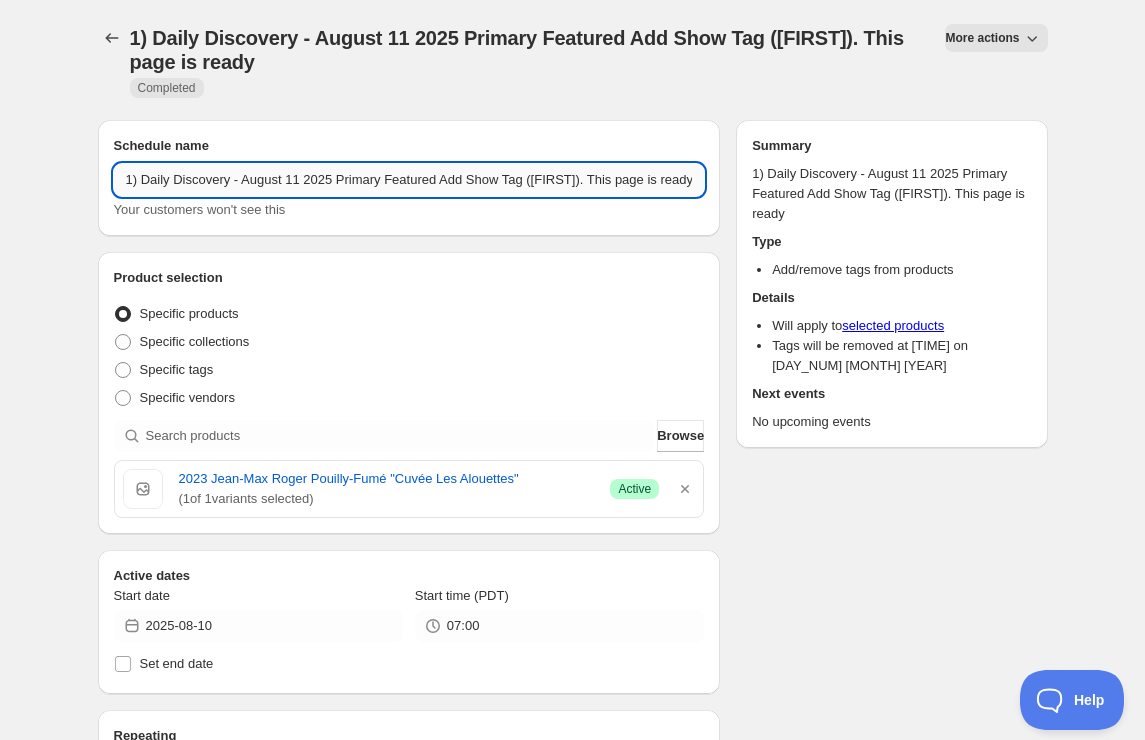scroll, scrollTop: 1, scrollLeft: 0, axis: vertical 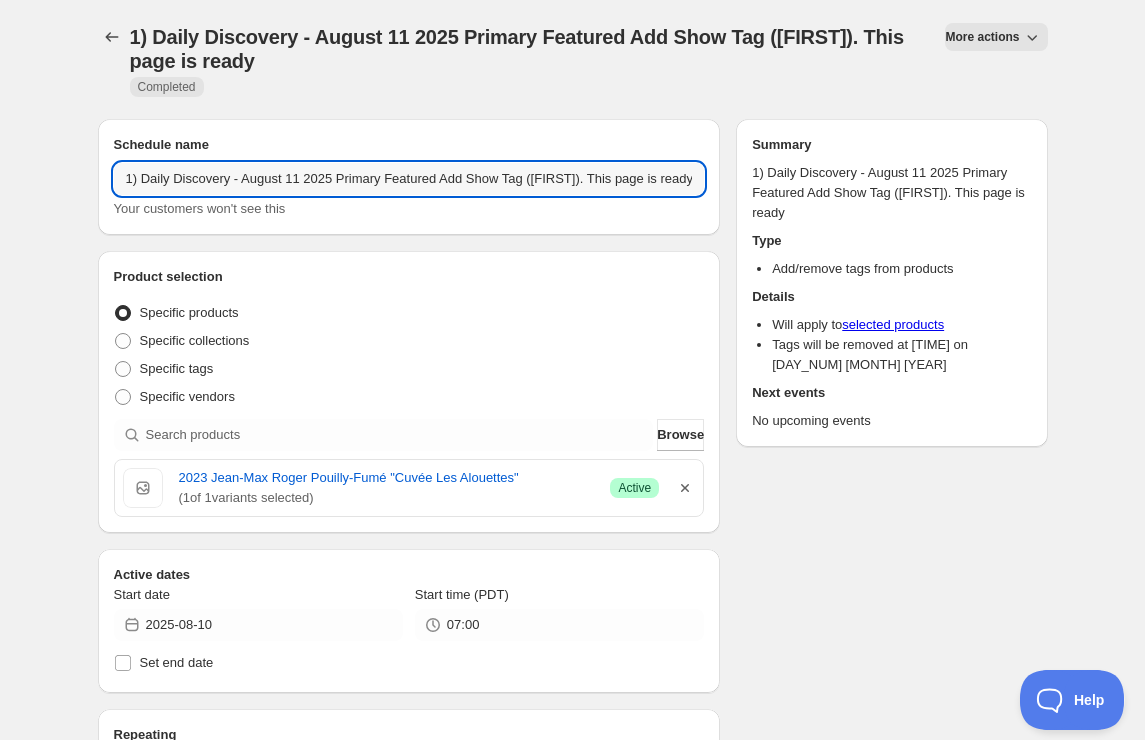 type on "1) Daily Discovery - August 11 2025 Primary Featured Add Show Tag ([FIRST]). This page is ready" 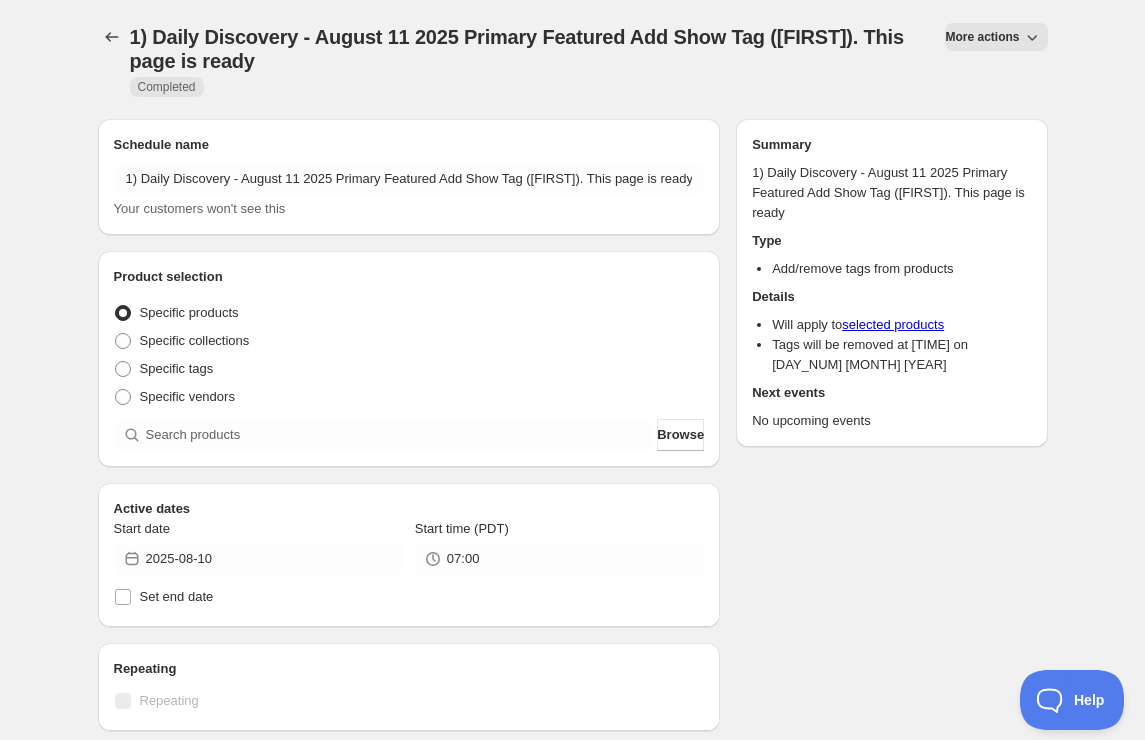 click on "Product selection Entity type Specific products Specific collections Specific tags Specific vendors Browse" at bounding box center [409, 359] 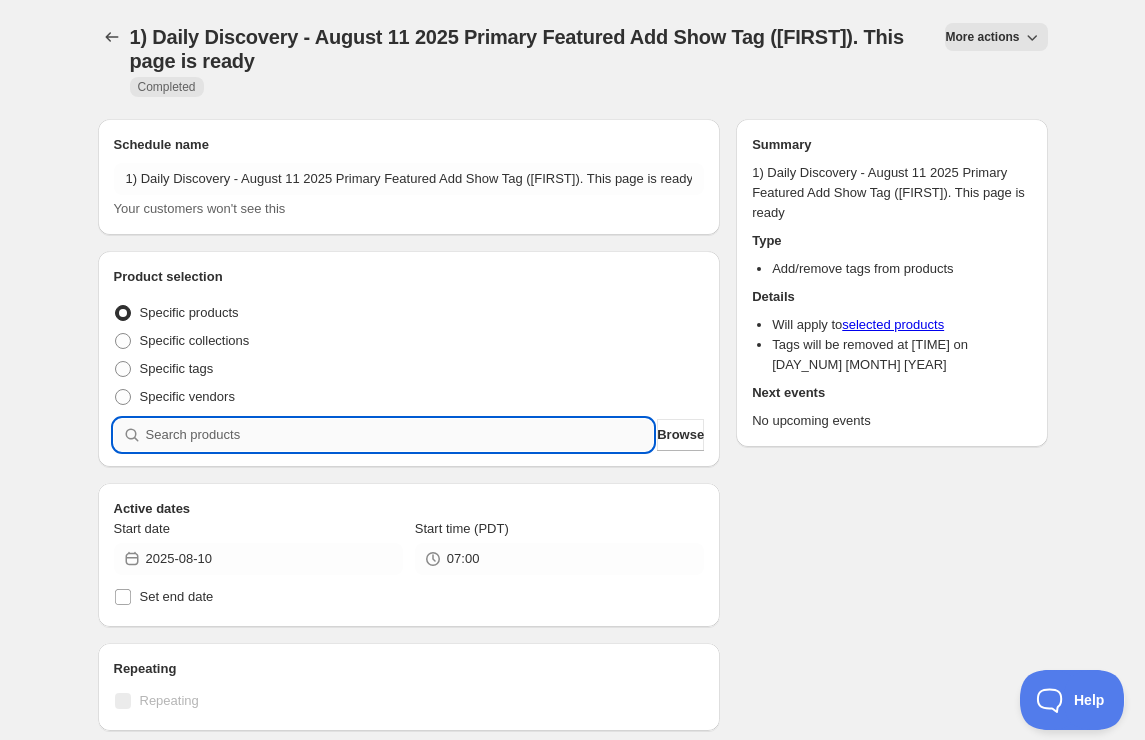 click at bounding box center [400, 435] 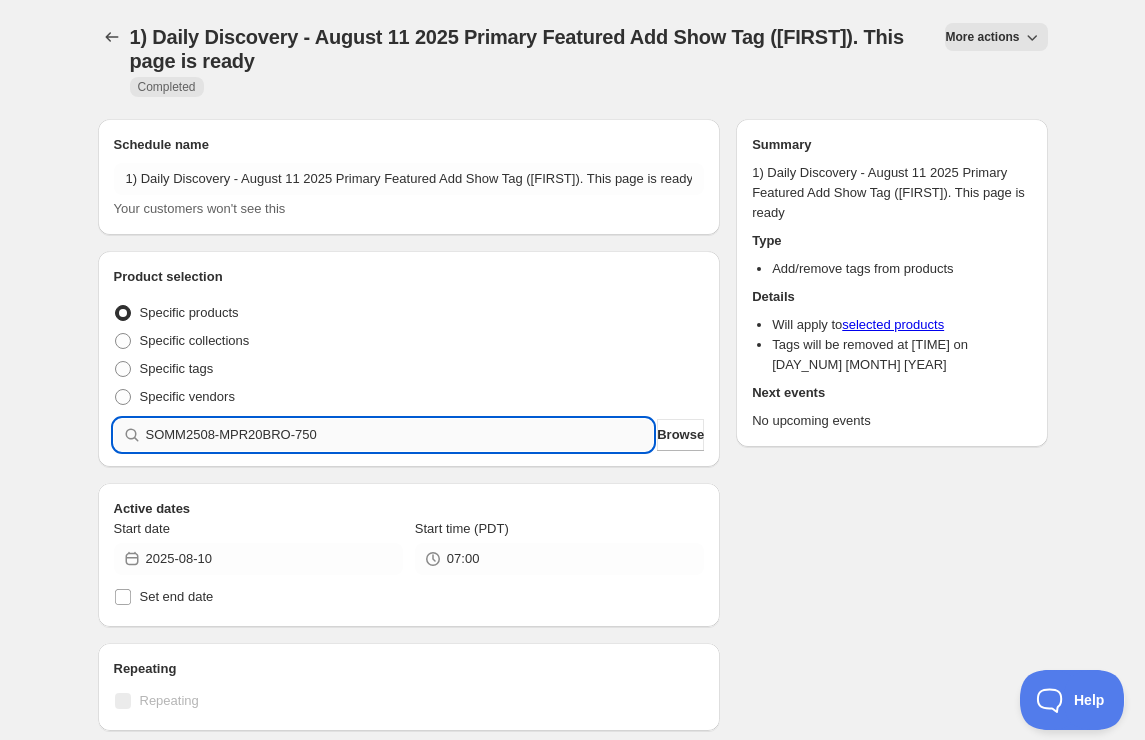 type 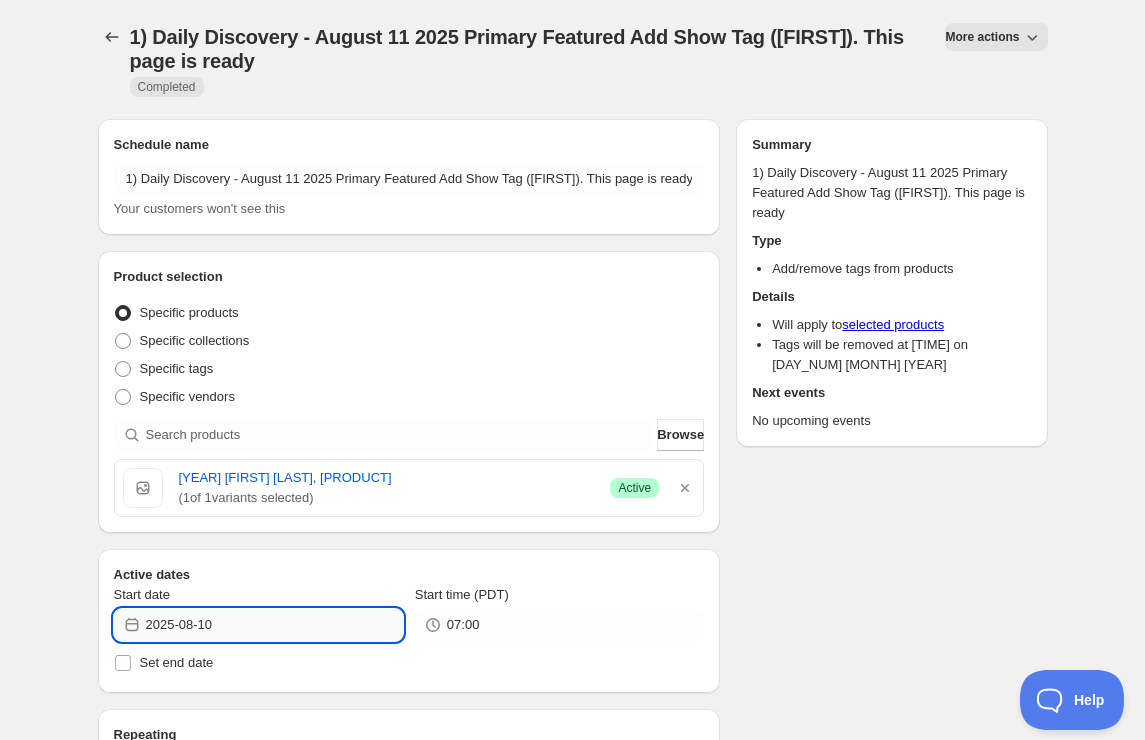 click on "2025-08-10" at bounding box center (274, 625) 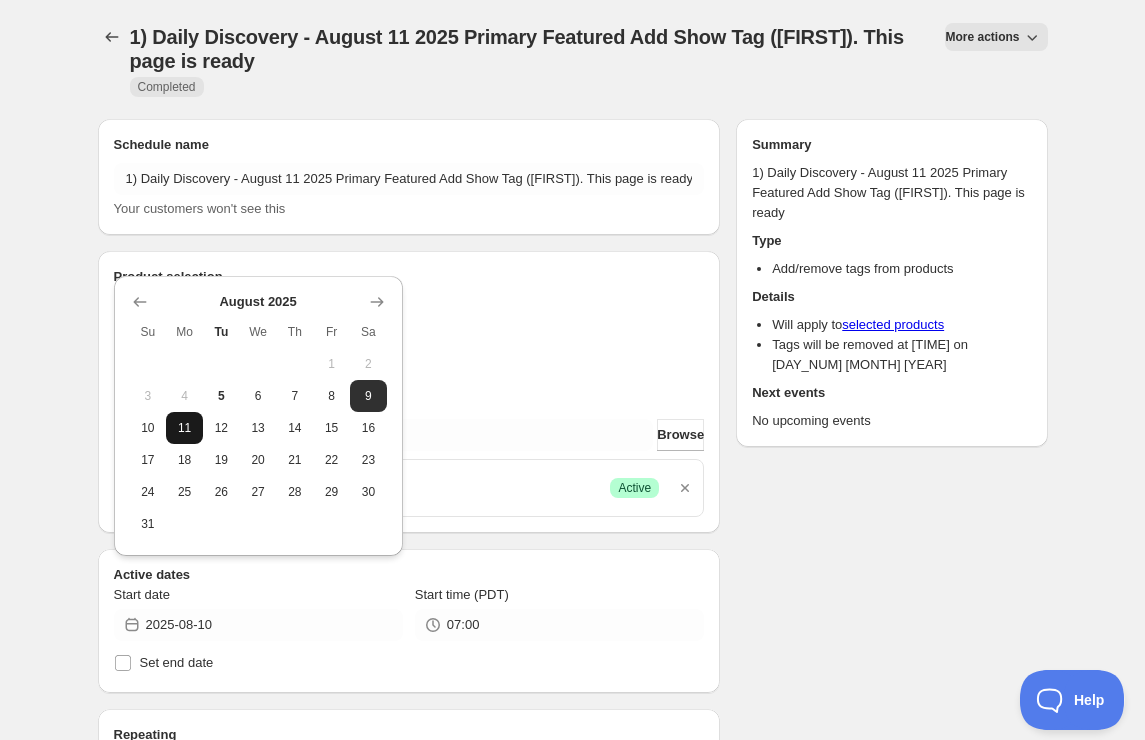 click on "11" at bounding box center (184, 428) 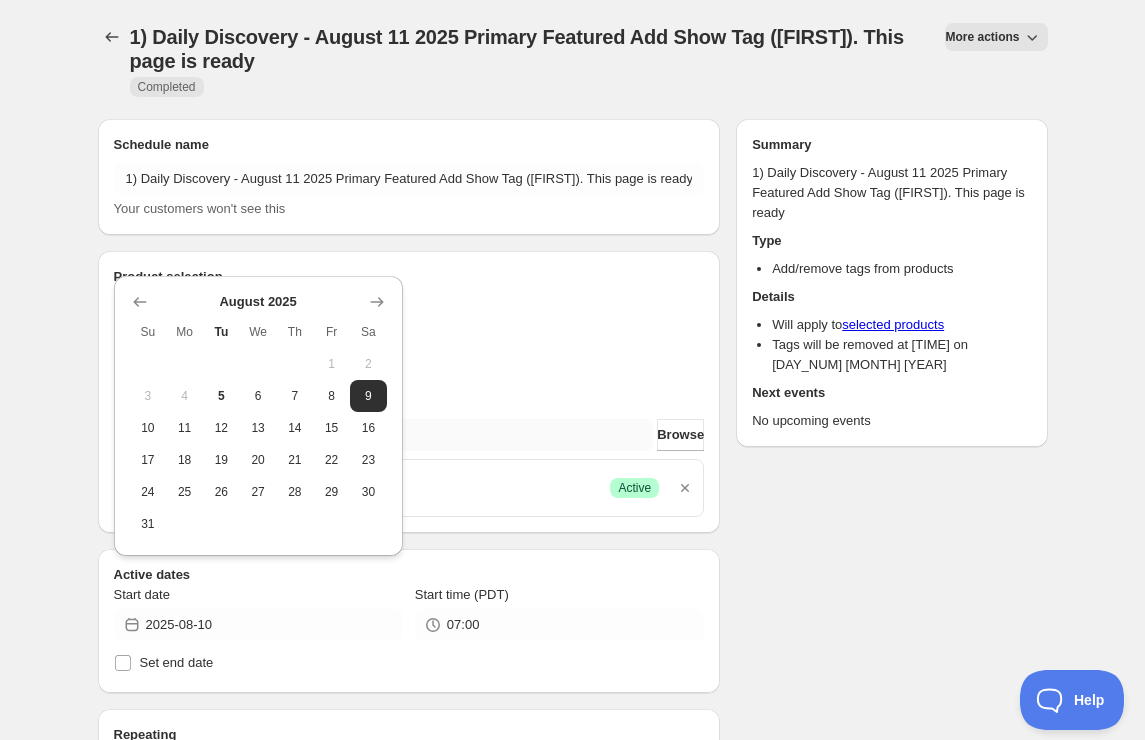 type on "[DATE]" 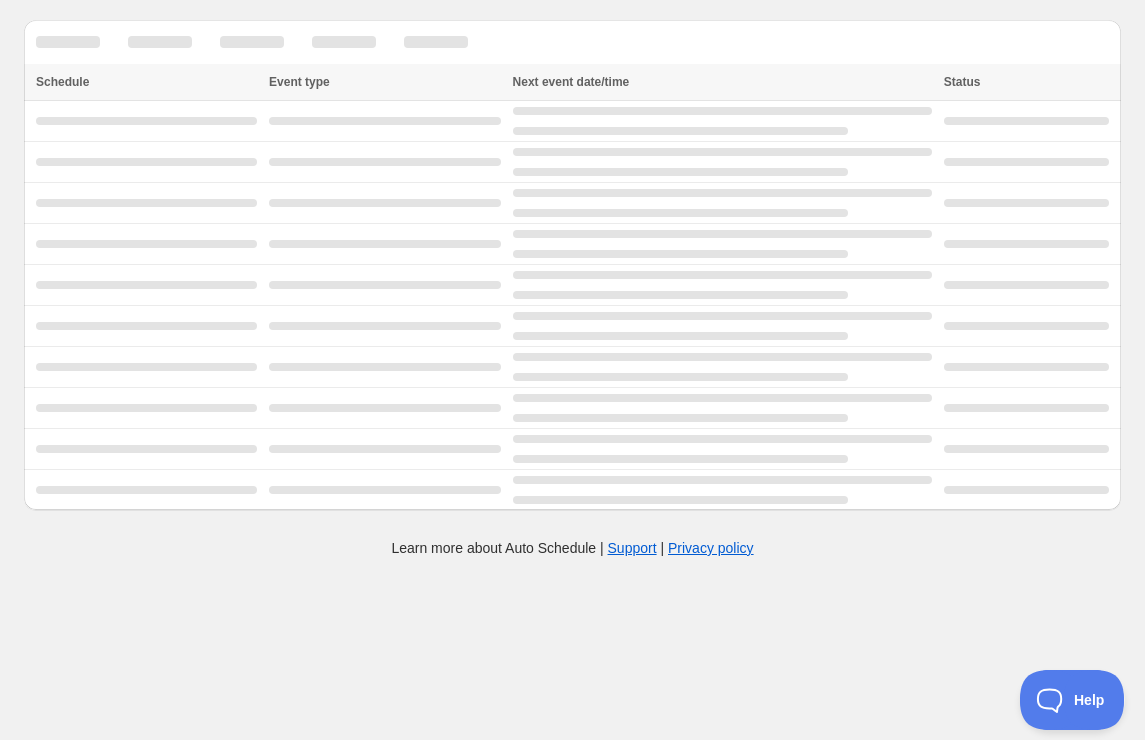 scroll, scrollTop: 0, scrollLeft: 0, axis: both 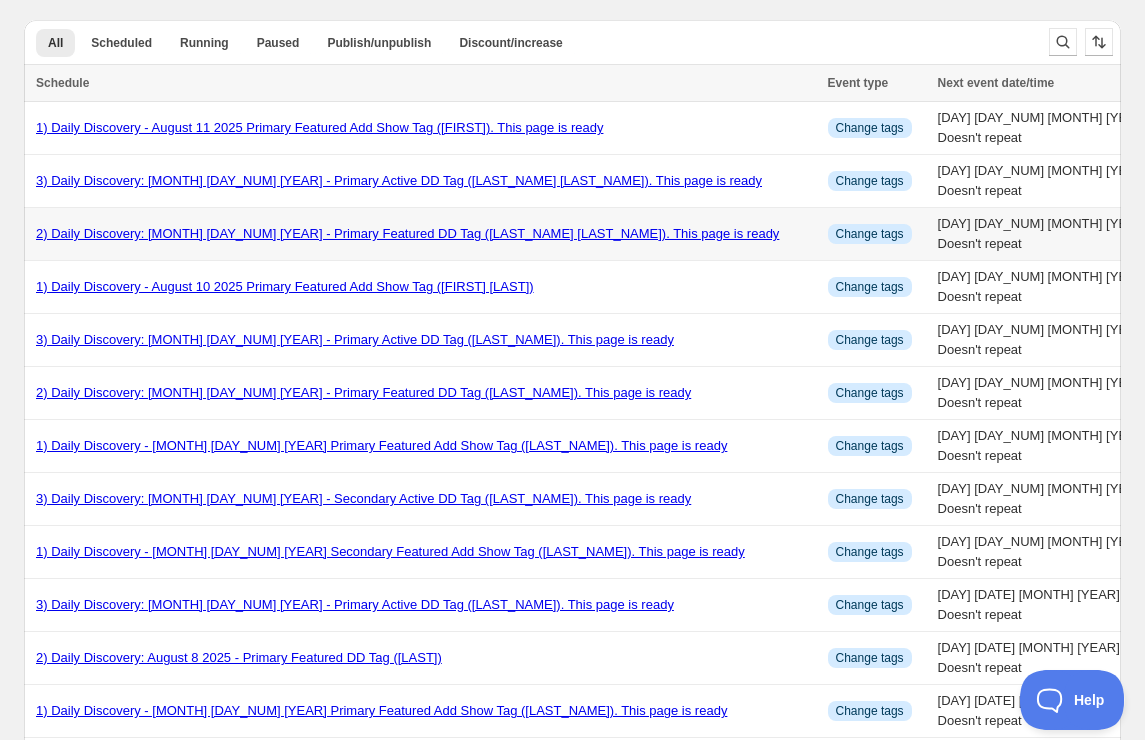 click on "2) Daily Discovery: [MONTH] [DAY_NUM] [YEAR] - Primary Featured DD Tag ([LAST_NAME] [LAST_NAME]). This page is ready" at bounding box center (407, 233) 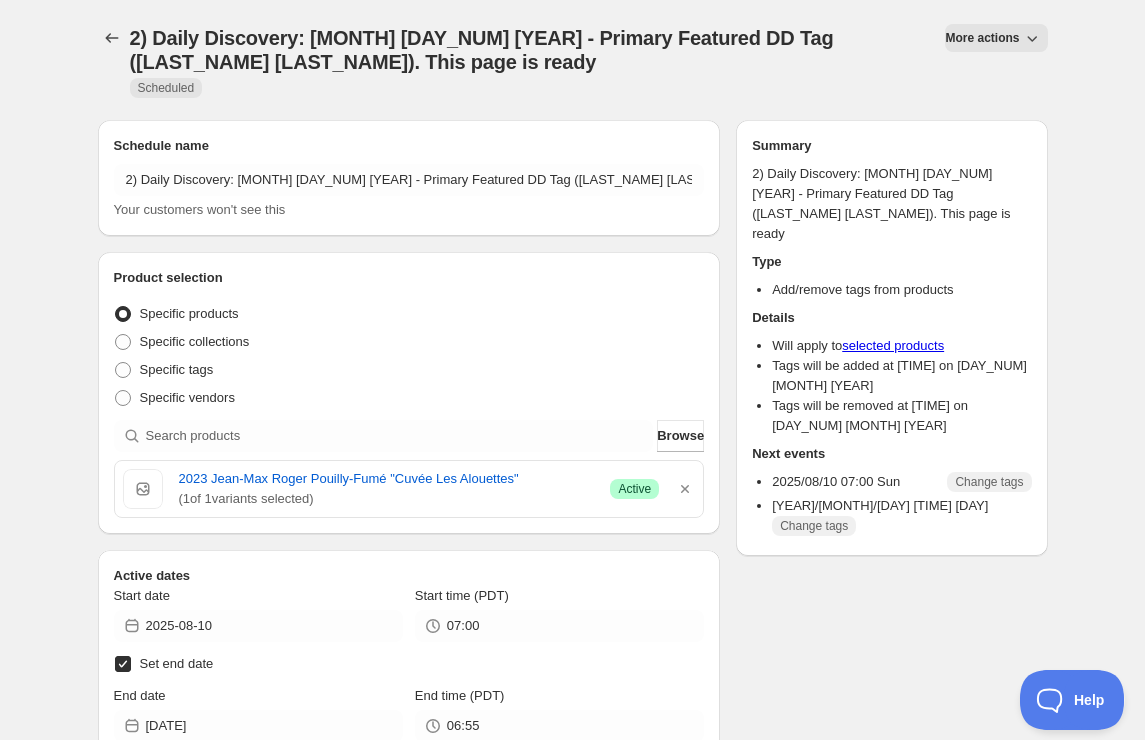 click on "More actions" at bounding box center (982, 38) 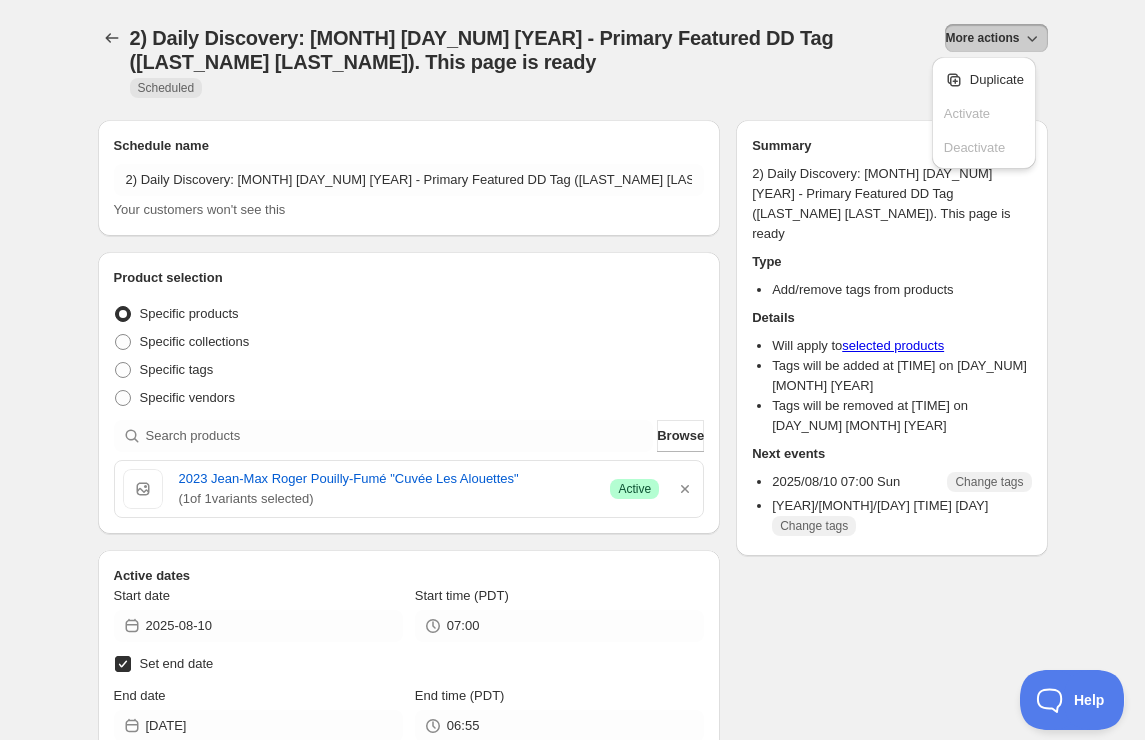 click on "Duplicate" at bounding box center [997, 79] 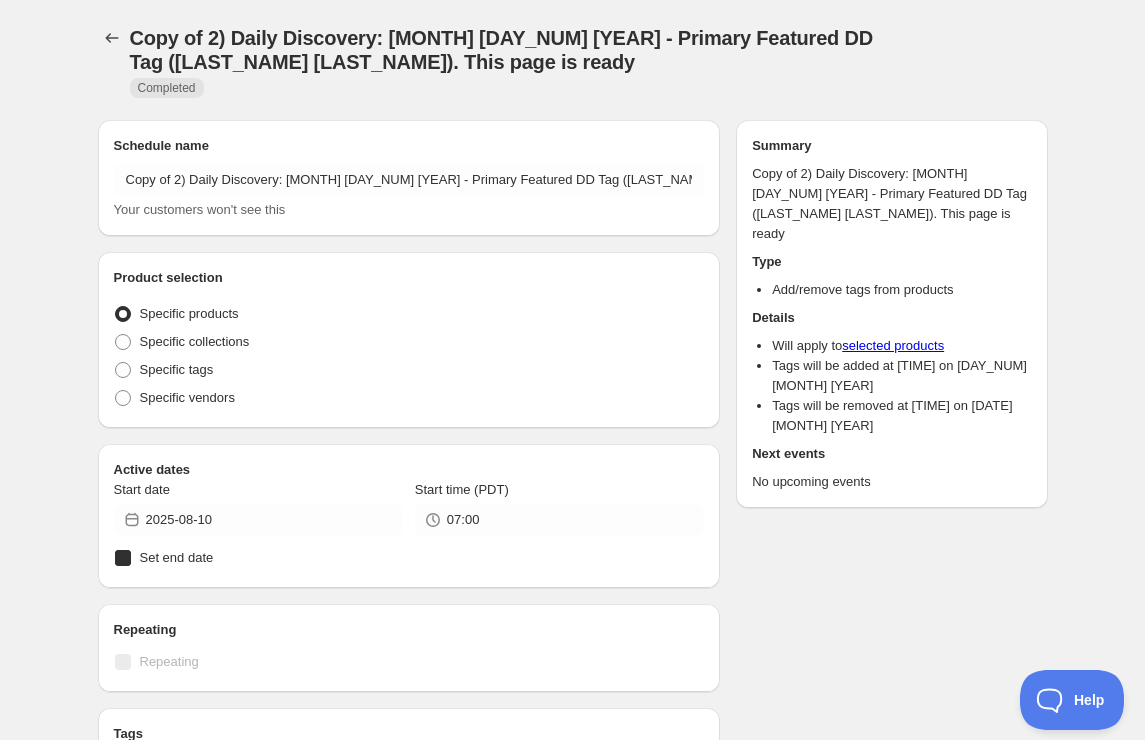 radio on "true" 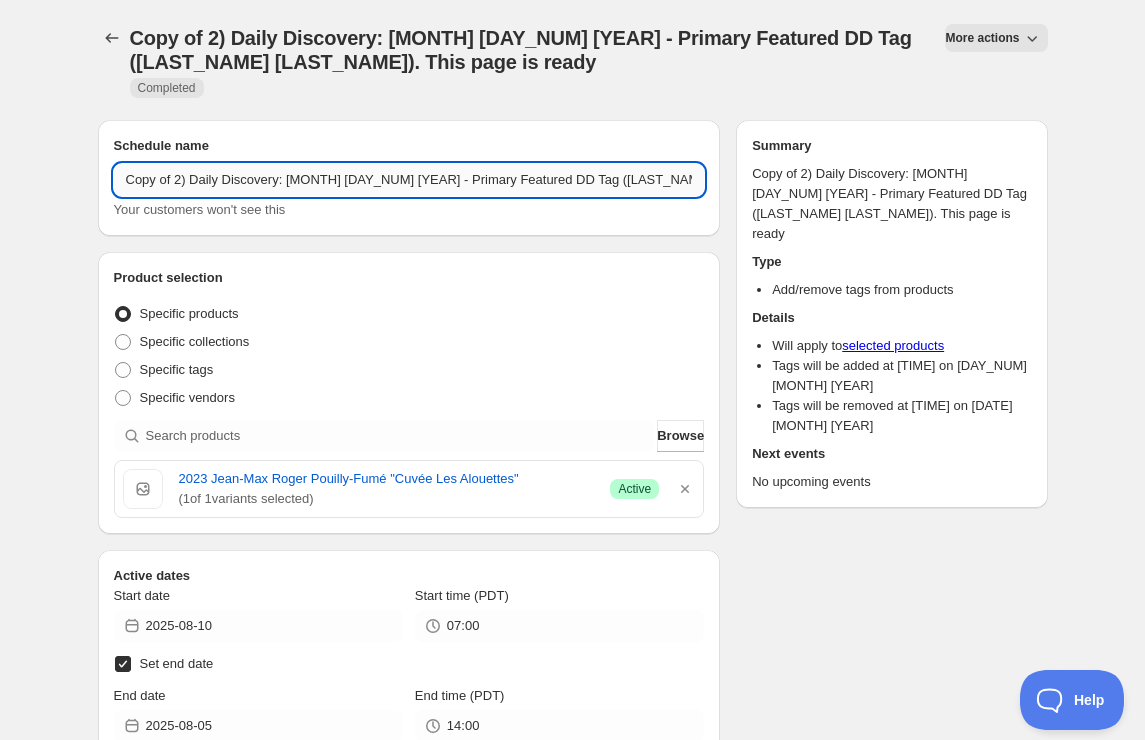 click on "Copy of 2) Daily Discovery: [MONTH] [DAY_NUM] [YEAR] - Primary Featured DD Tag ([LAST_NAME] [LAST_NAME]). This page is ready" at bounding box center (409, 180) 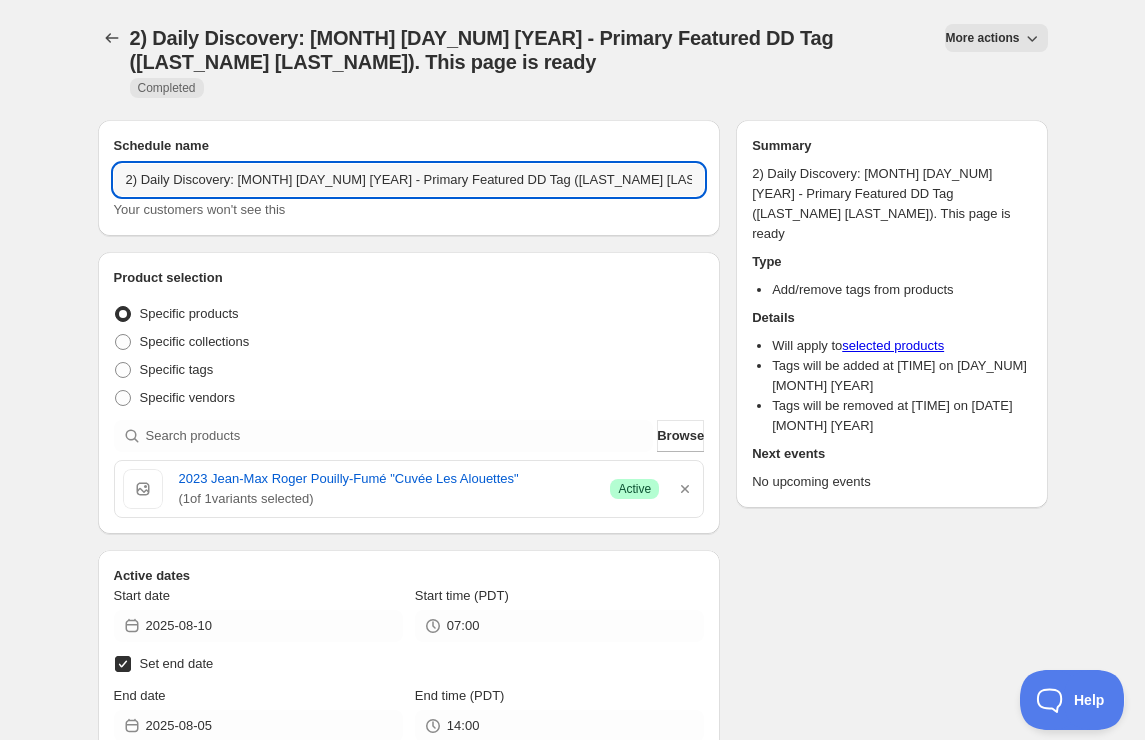 drag, startPoint x: 303, startPoint y: 133, endPoint x: 298, endPoint y: 162, distance: 29.427877 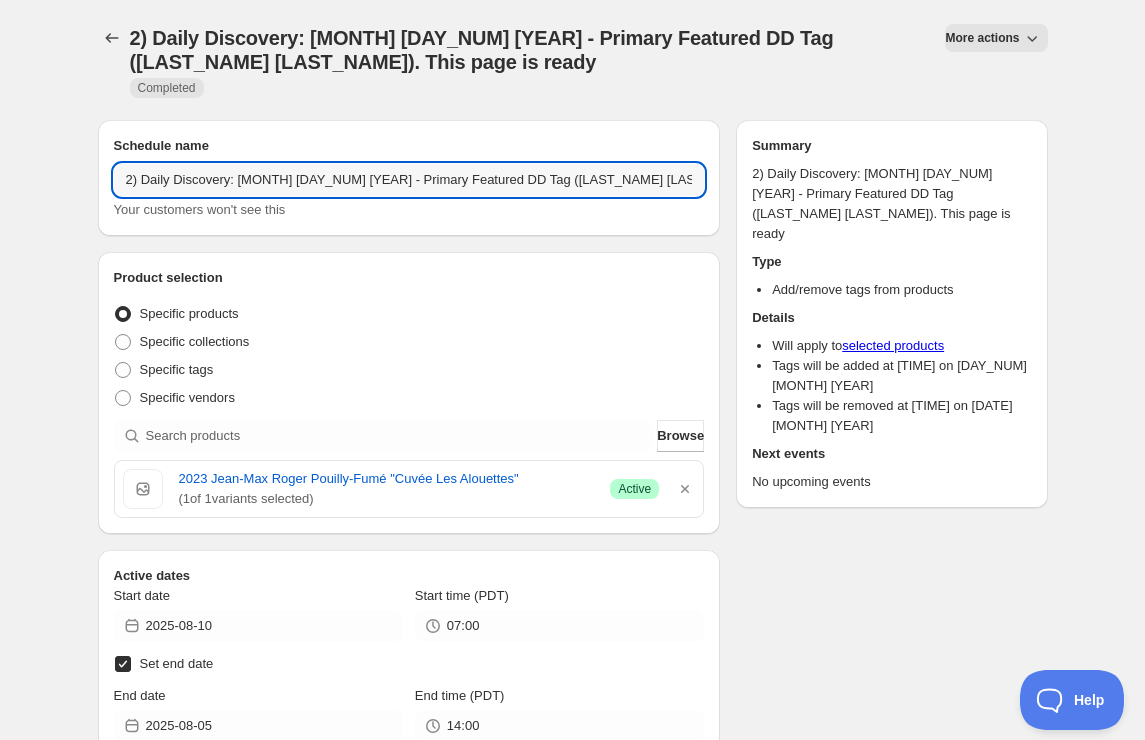 click on "2) Daily Discovery: [MONTH] [DAY_NUM] [YEAR] - Primary Featured DD Tag ([LAST_NAME] [LAST_NAME]). This page is ready" at bounding box center (409, 180) 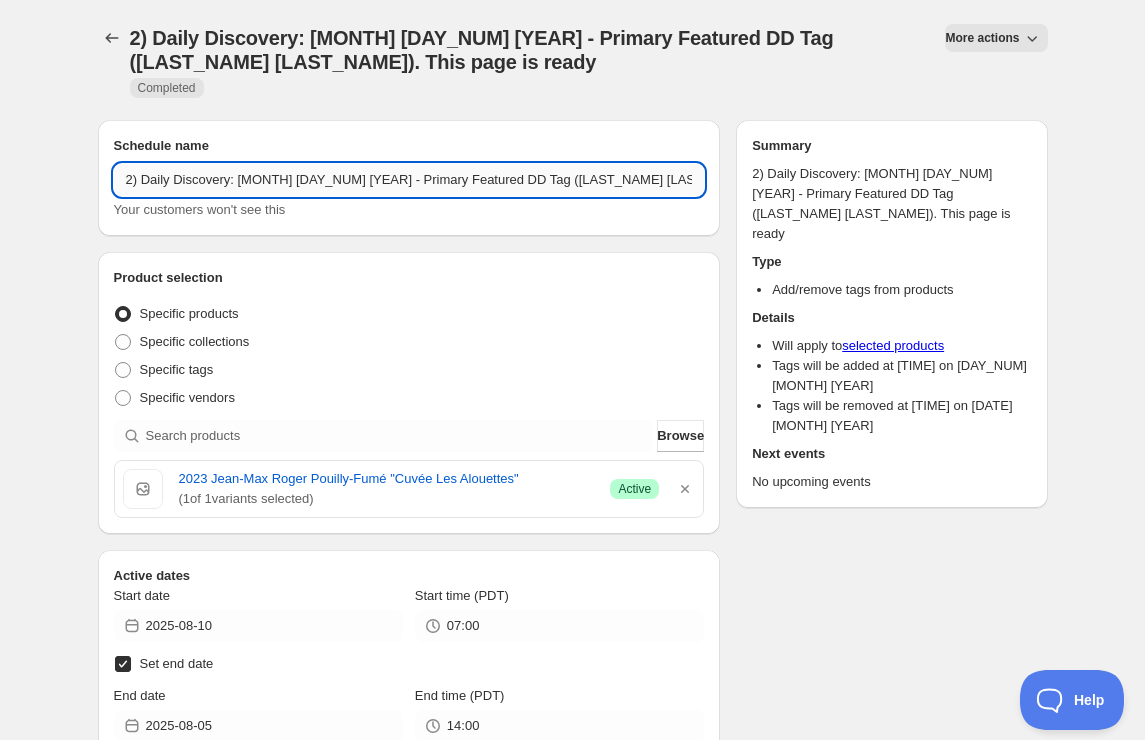 click on "2) Daily Discovery: [MONTH] [DAY_NUM] [YEAR] - Primary Featured DD Tag ([LAST_NAME] [LAST_NAME]). This page is ready" at bounding box center [409, 180] 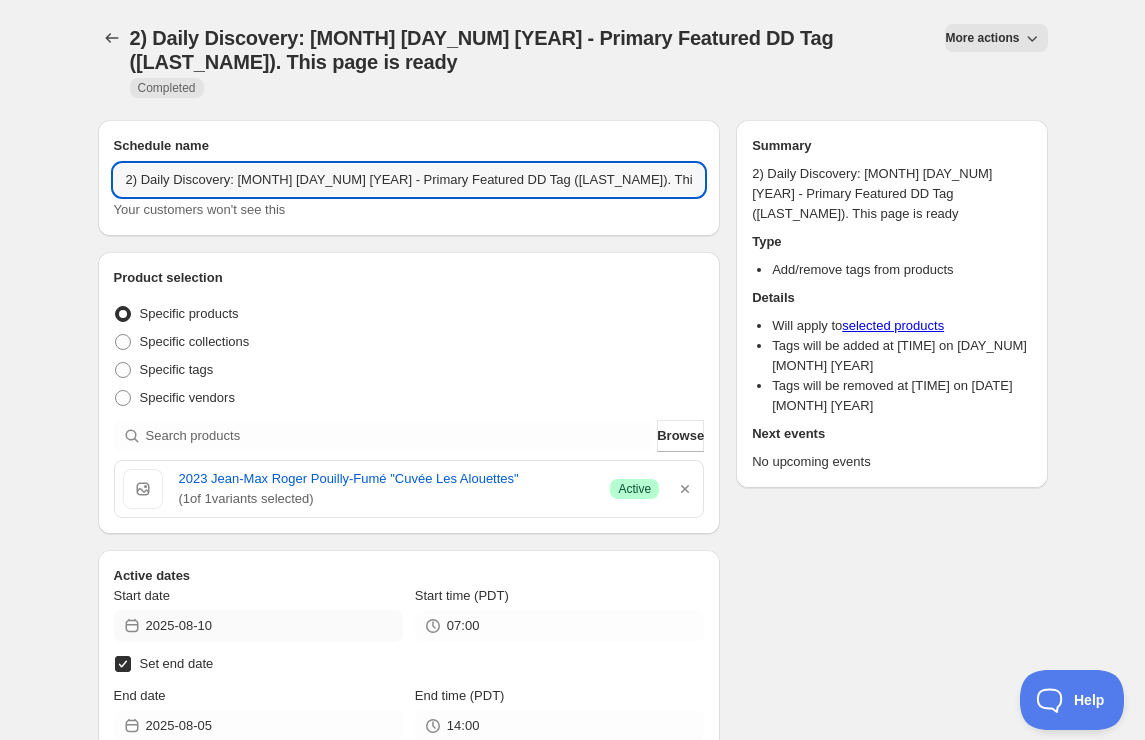 type on "2) Daily Discovery: [MONTH] [DAY_NUM] [YEAR] - Primary Featured DD Tag ([LAST_NAME]). This page is ready" 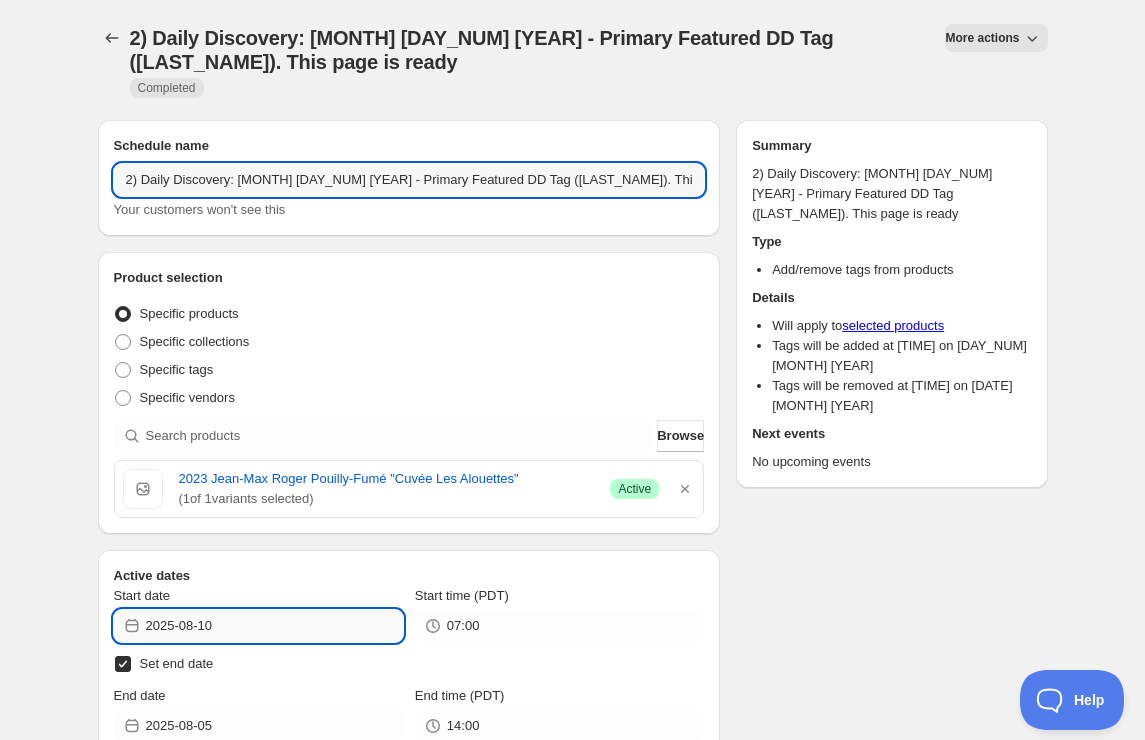 click on "2025-08-10" at bounding box center [274, 626] 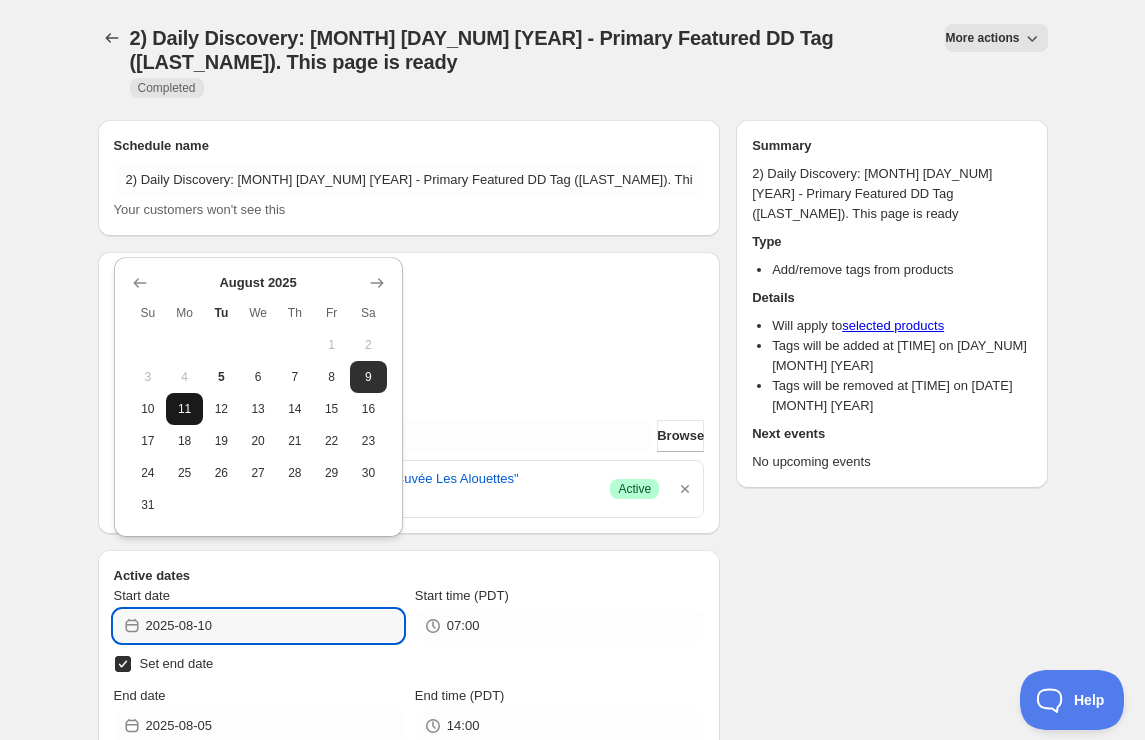 click on "11" at bounding box center (184, 409) 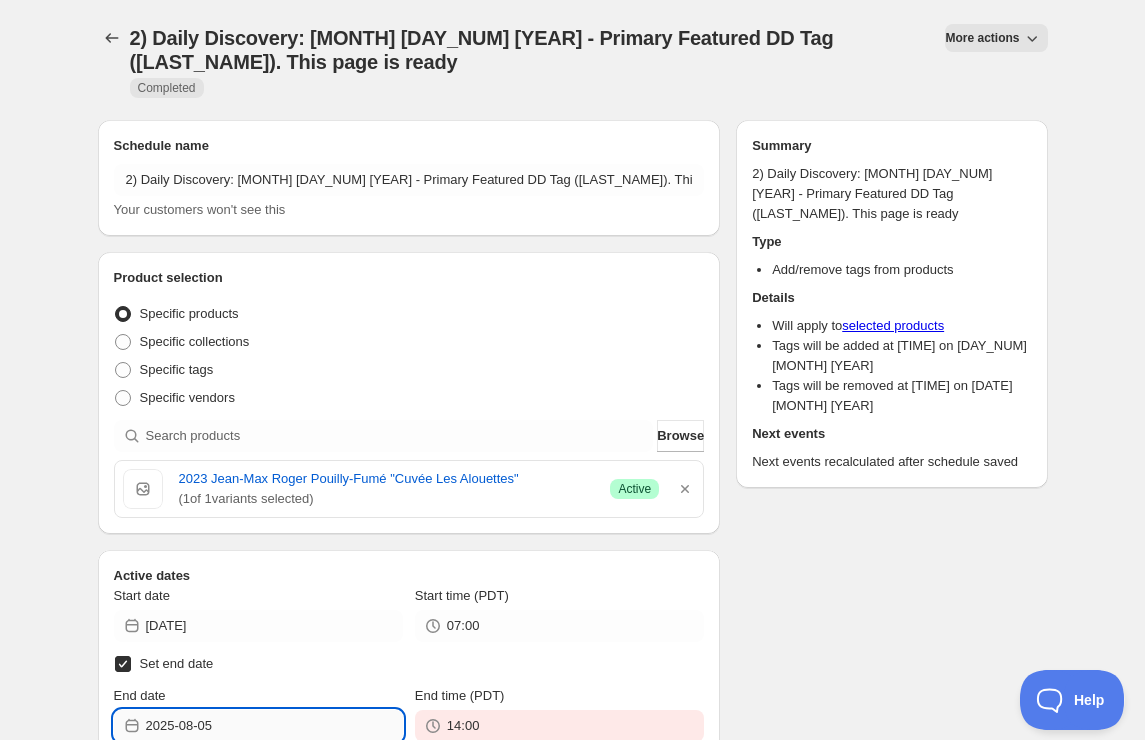 click on "2025-08-05" at bounding box center (274, 726) 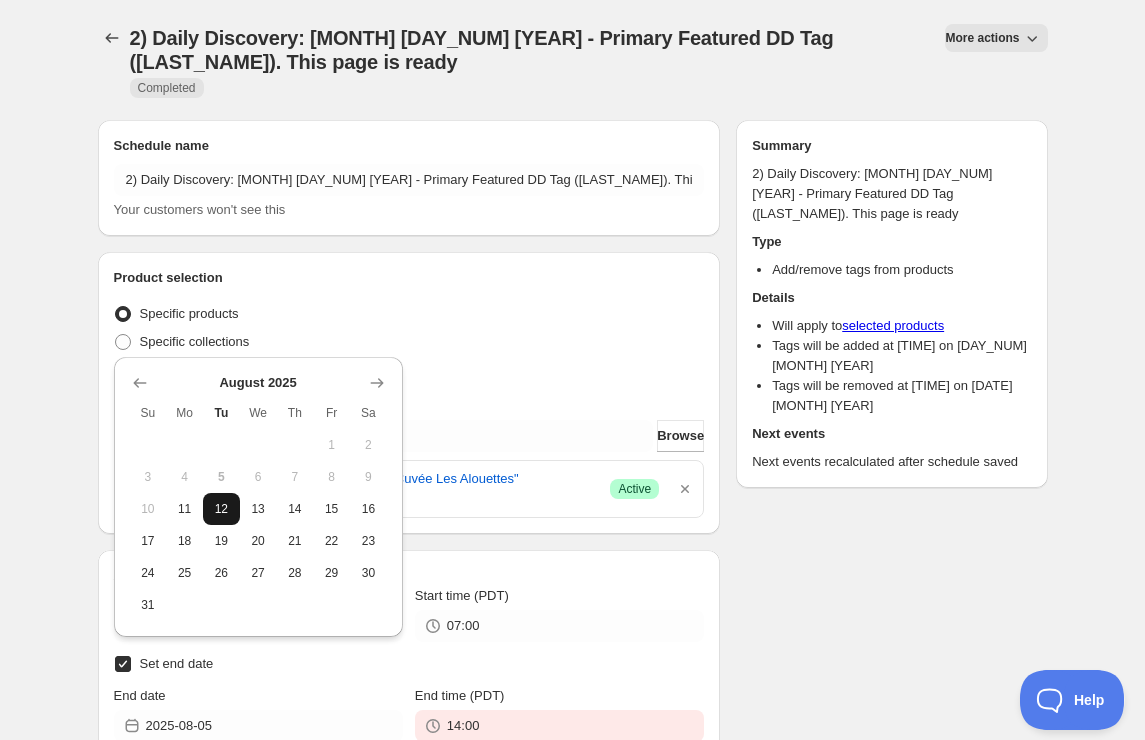 click on "12" at bounding box center [221, 509] 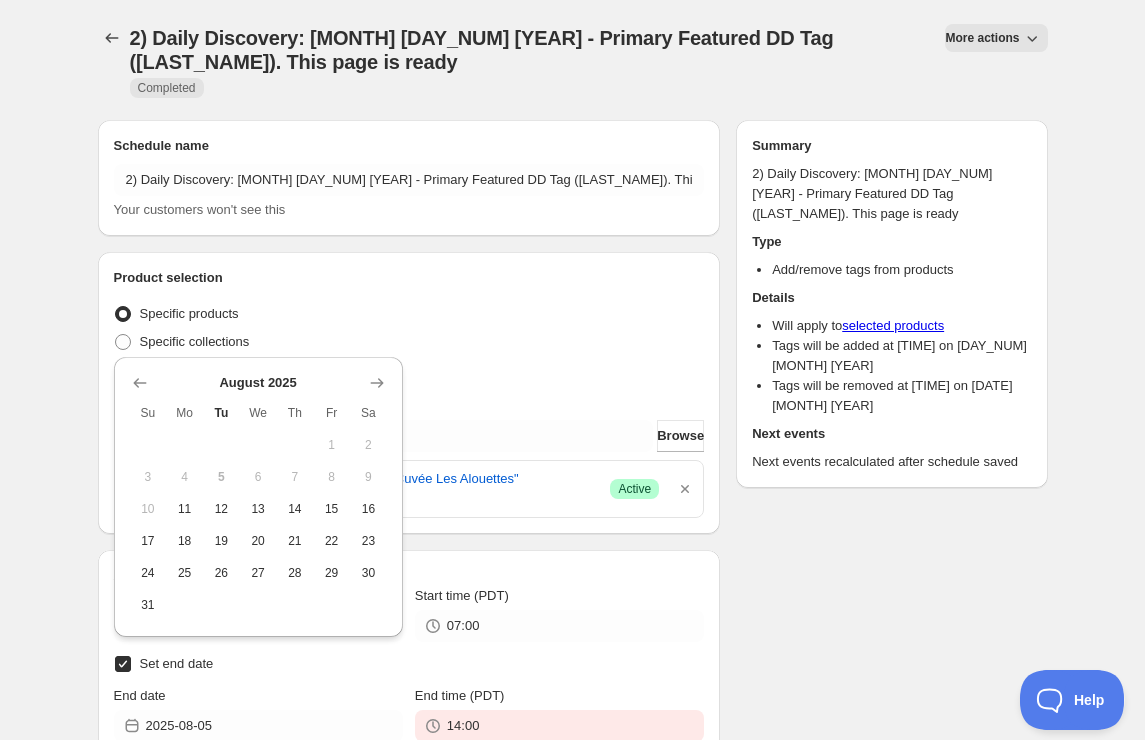 type on "[YEAR]-[MONTH]-[DAY]" 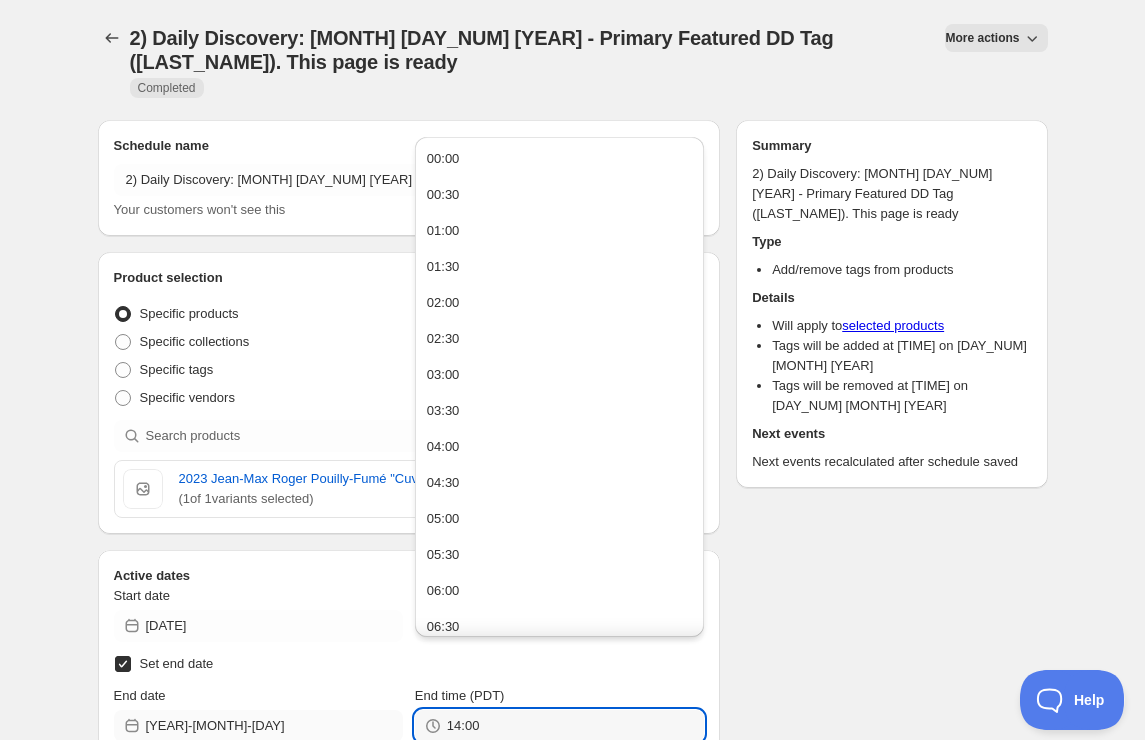 drag, startPoint x: 487, startPoint y: 686, endPoint x: 312, endPoint y: 672, distance: 175.55911 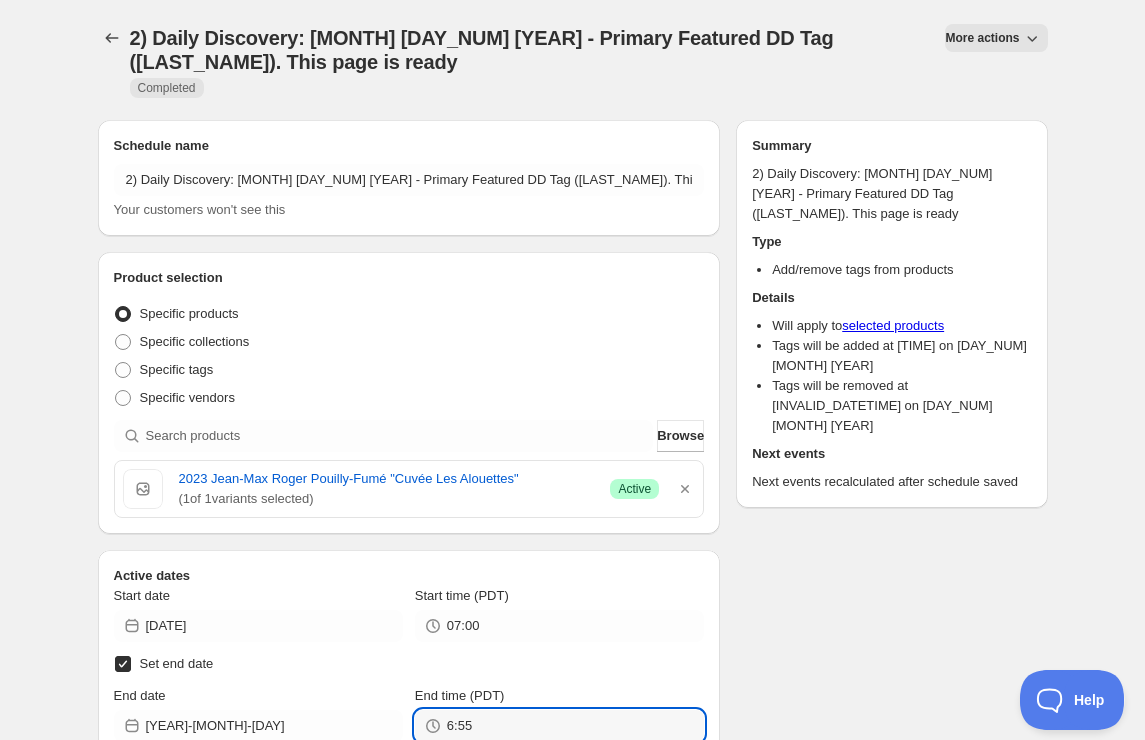 type on "06:55" 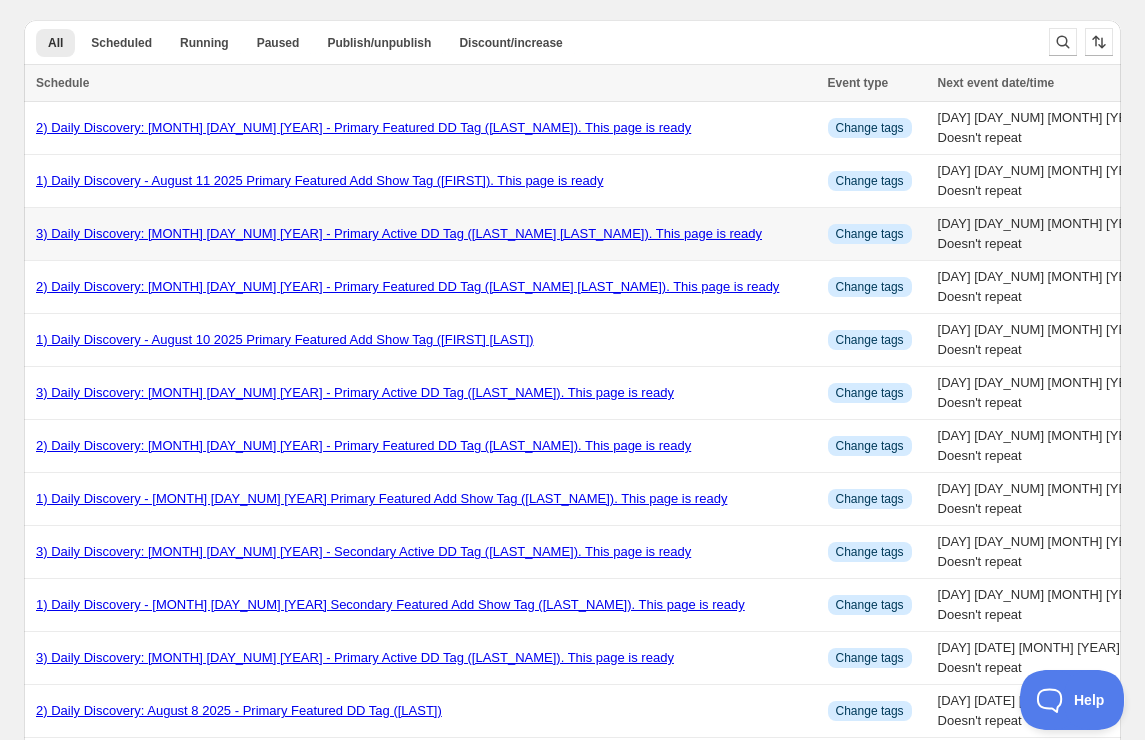 click on "3) Daily Discovery: [MONTH] [DAY_NUM] [YEAR] - Primary Active DD Tag ([LAST_NAME] [LAST_NAME]). This page is ready" at bounding box center (399, 233) 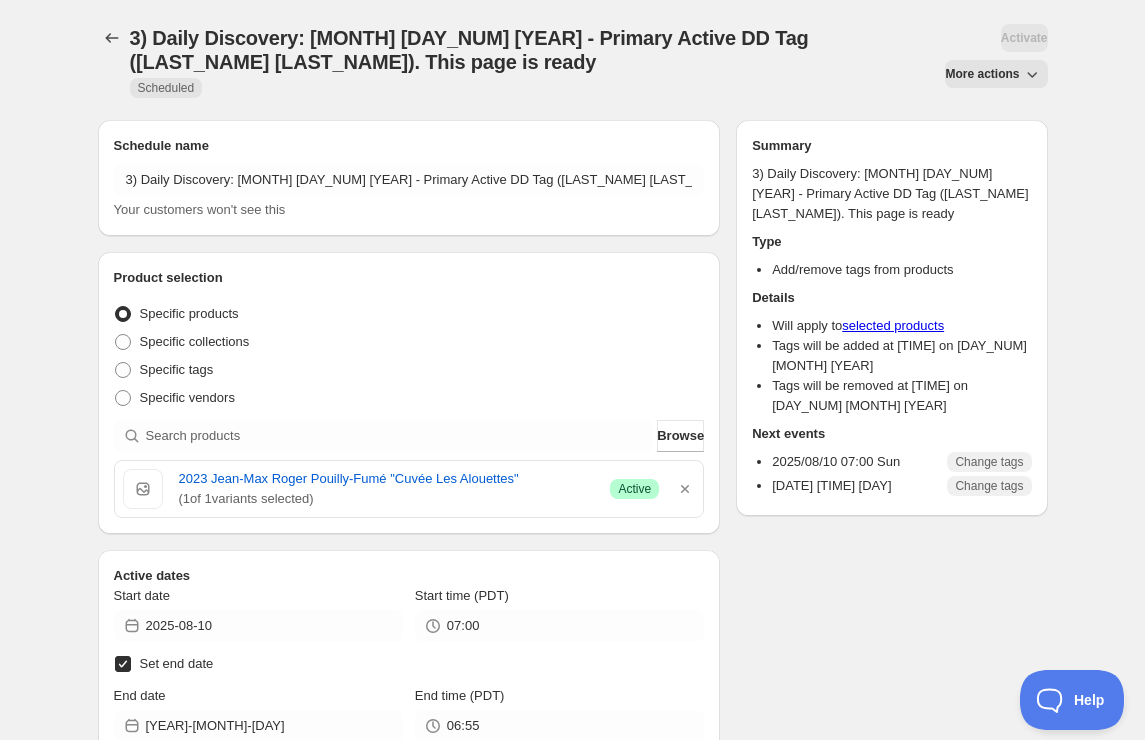 click on "More actions" at bounding box center (982, 74) 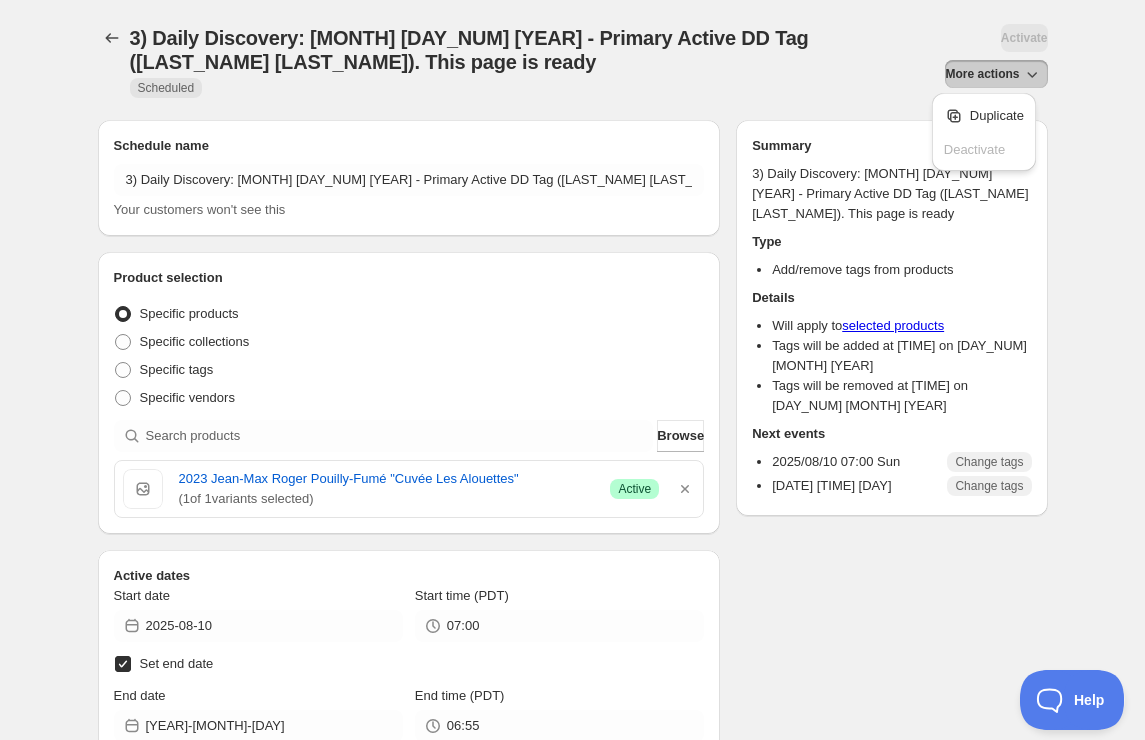click on "Duplicate" at bounding box center [997, 115] 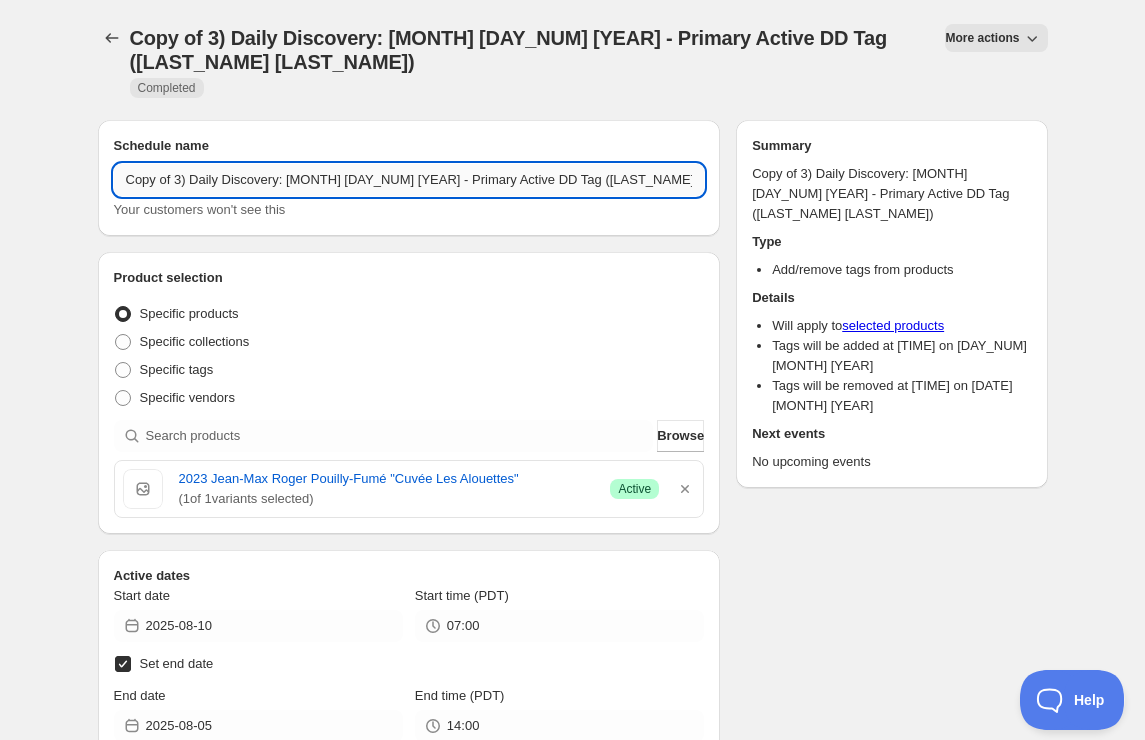click on "Copy of 3) Daily Discovery: [MONTH] [DAY_NUM] [YEAR] - Primary Active DD Tag ([LAST_NAME] [LAST_NAME])" at bounding box center [409, 180] 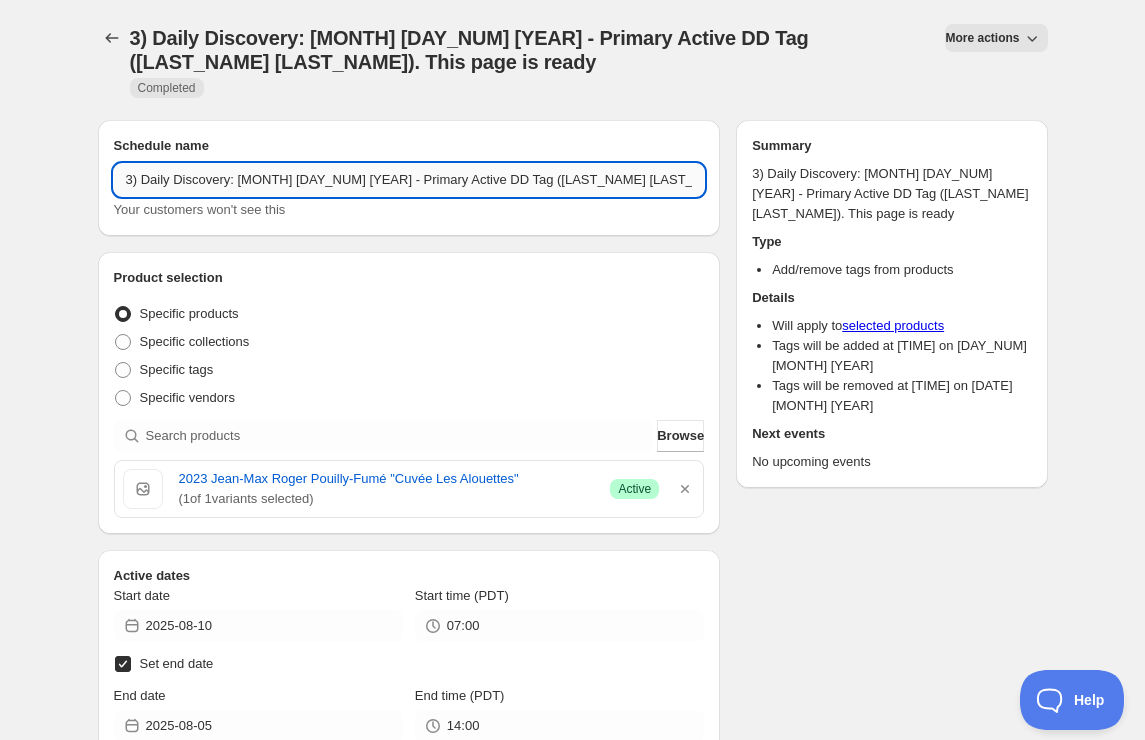click on "3) Daily Discovery: [MONTH] [DAY_NUM] [YEAR] - Primary Active DD Tag ([LAST_NAME] [LAST_NAME]). This page is ready" at bounding box center (409, 180) 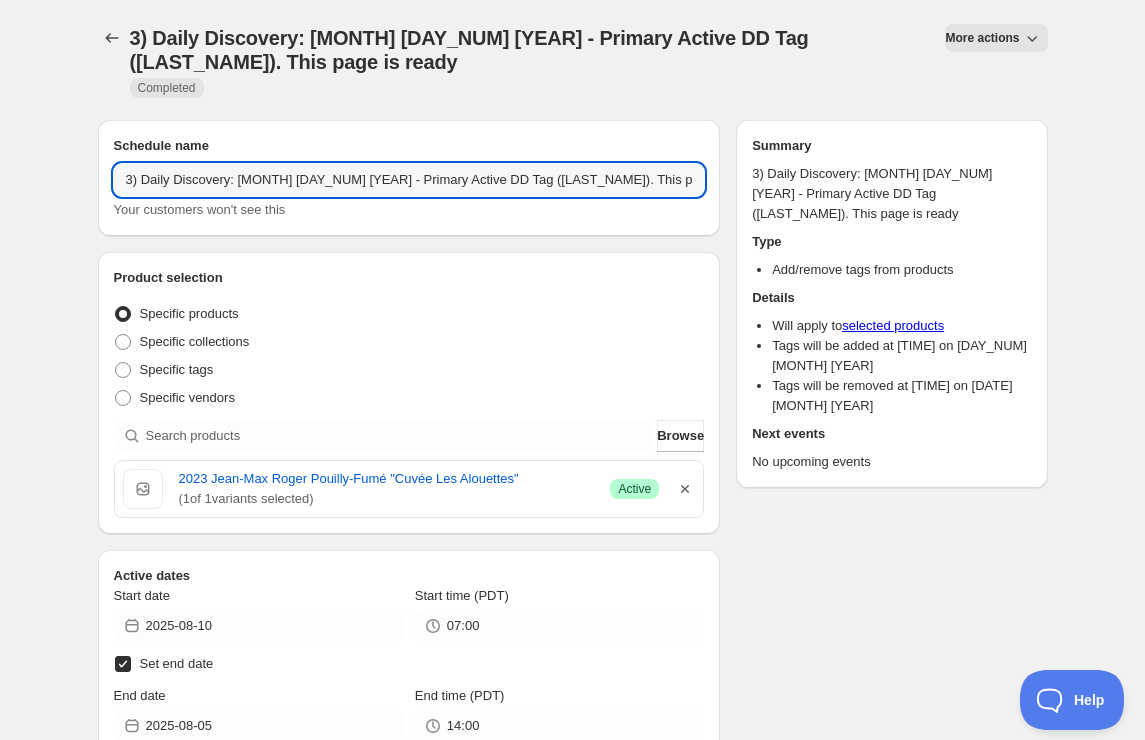type on "3) Daily Discovery: [MONTH] [DAY_NUM] [YEAR] - Primary Active DD Tag ([LAST_NAME]). This page is ready" 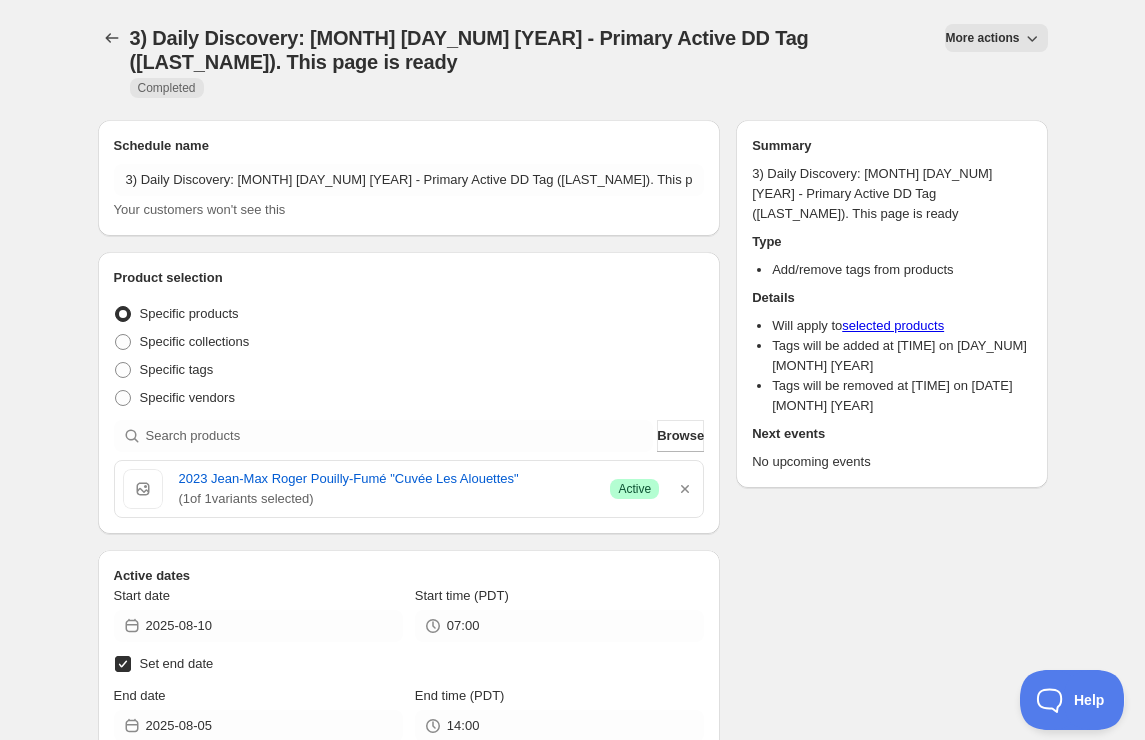 drag, startPoint x: 684, startPoint y: 445, endPoint x: 660, endPoint y: 433, distance: 26.832815 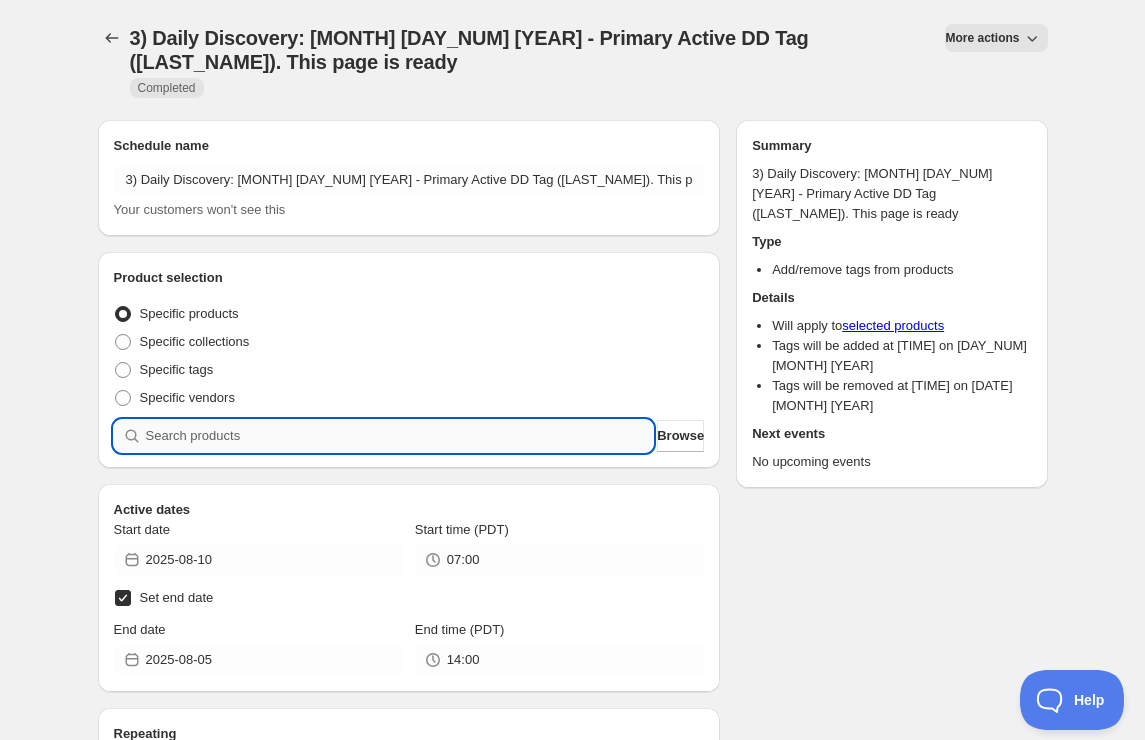 click at bounding box center (400, 436) 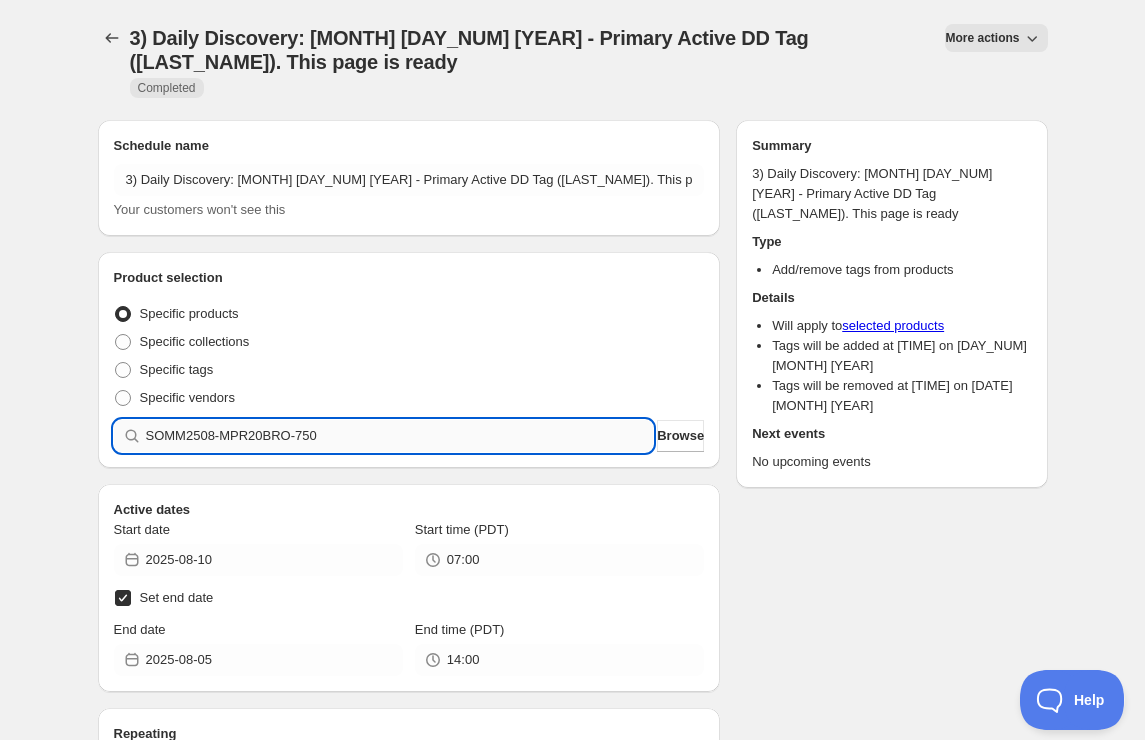 type 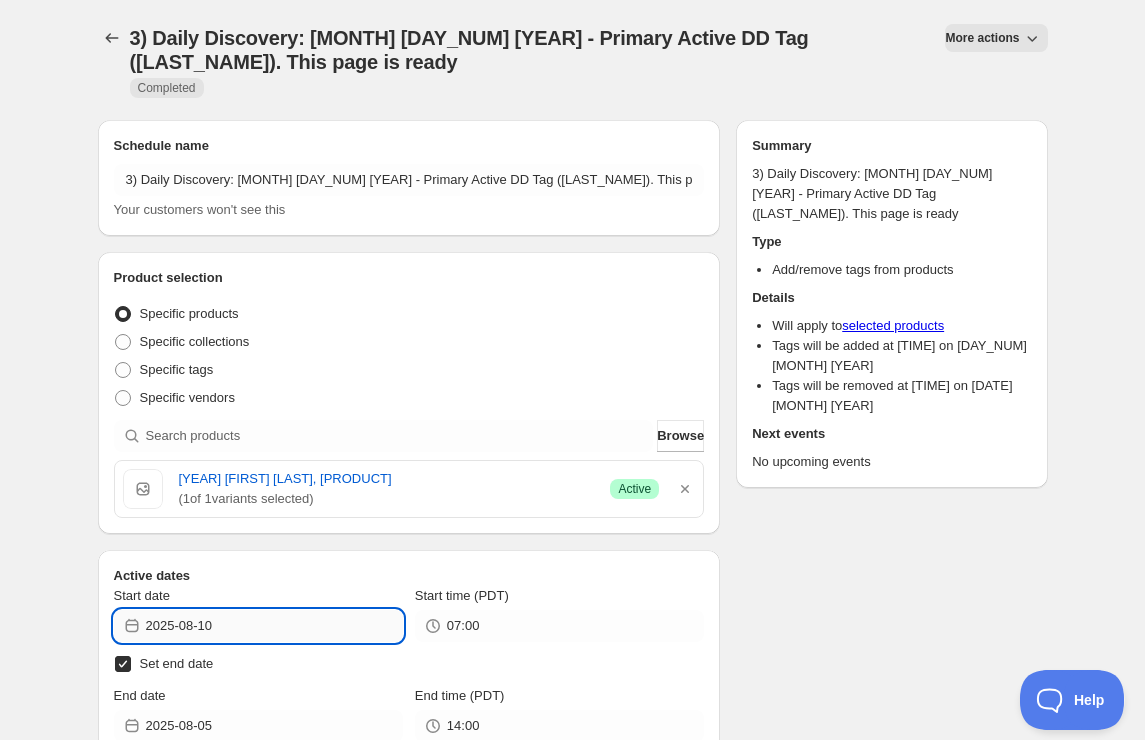 click on "2025-08-10" at bounding box center (274, 626) 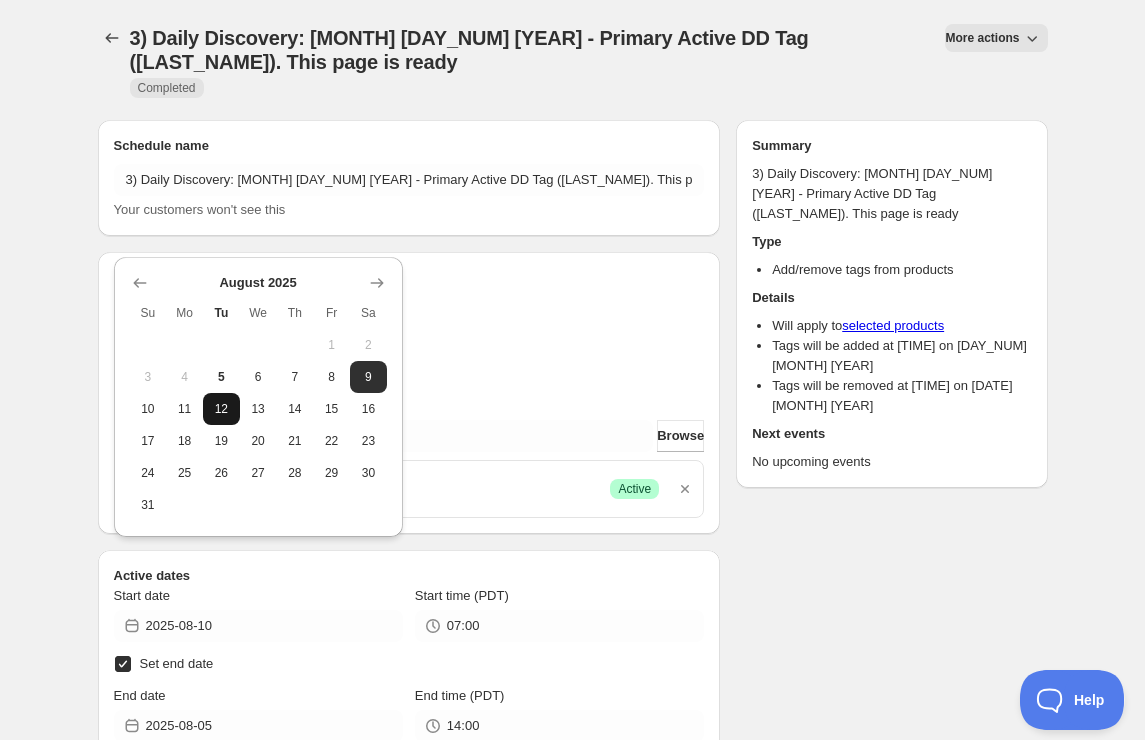 click on "12" at bounding box center [221, 409] 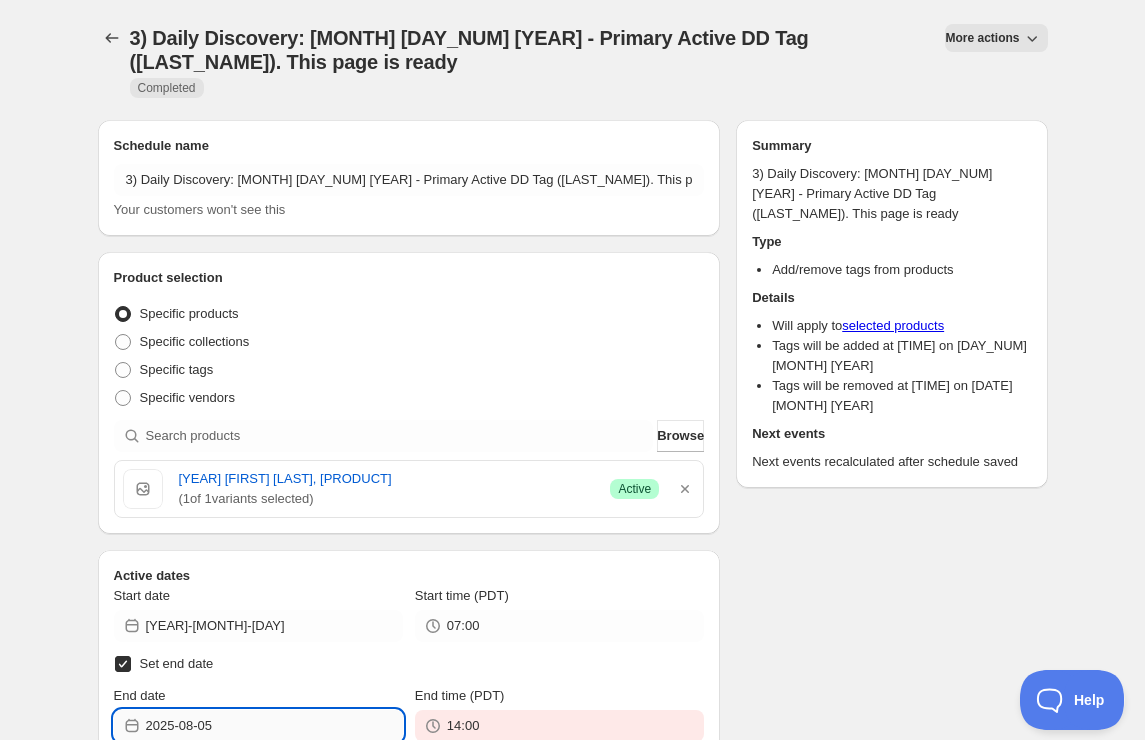 click on "2025-08-05" at bounding box center [274, 726] 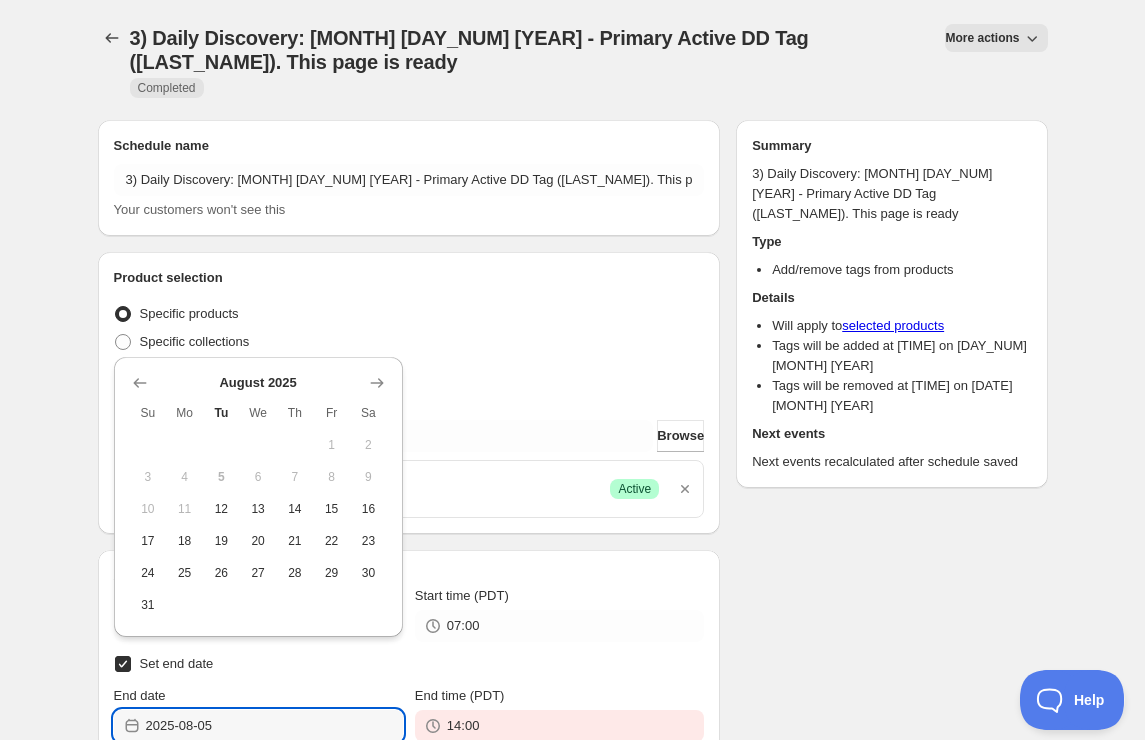 click on "25" at bounding box center (184, 573) 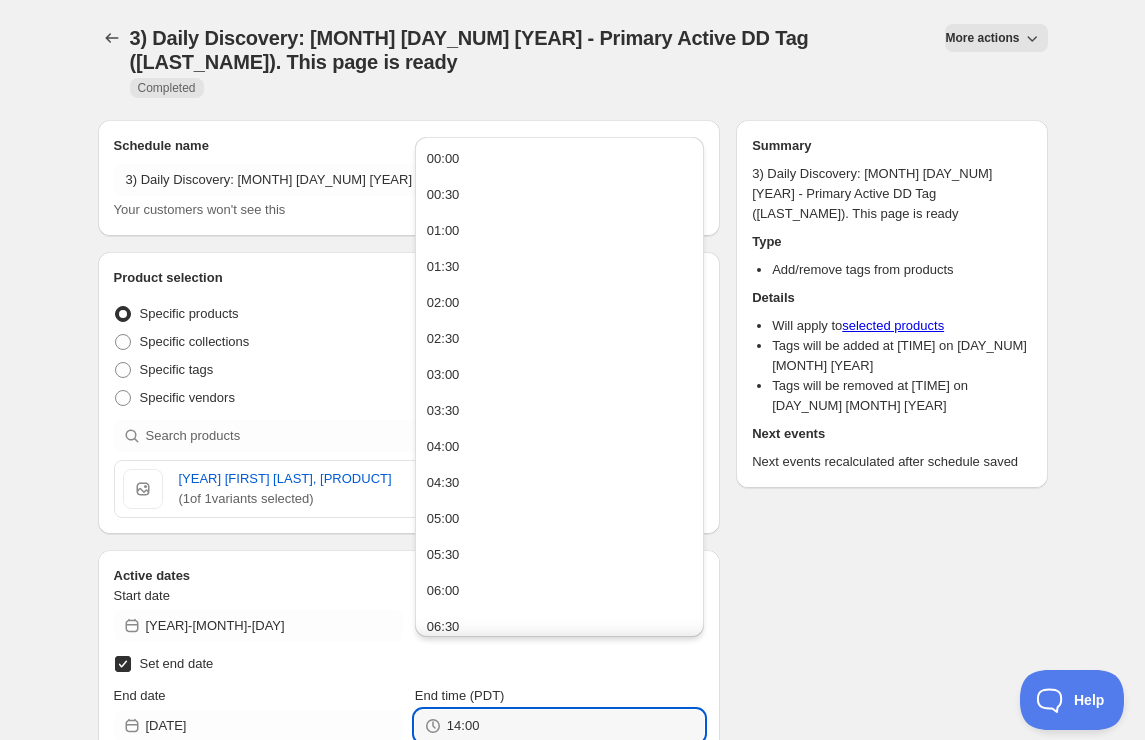 drag, startPoint x: 487, startPoint y: 677, endPoint x: 312, endPoint y: 648, distance: 177.38658 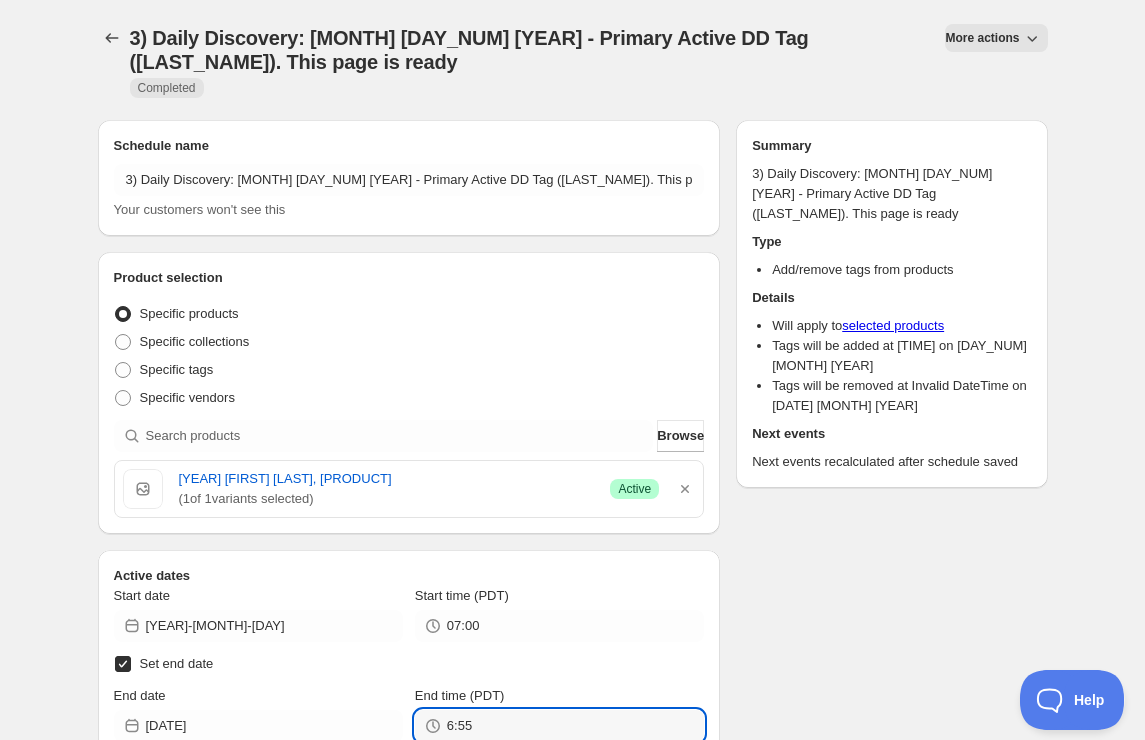 type on "06:55" 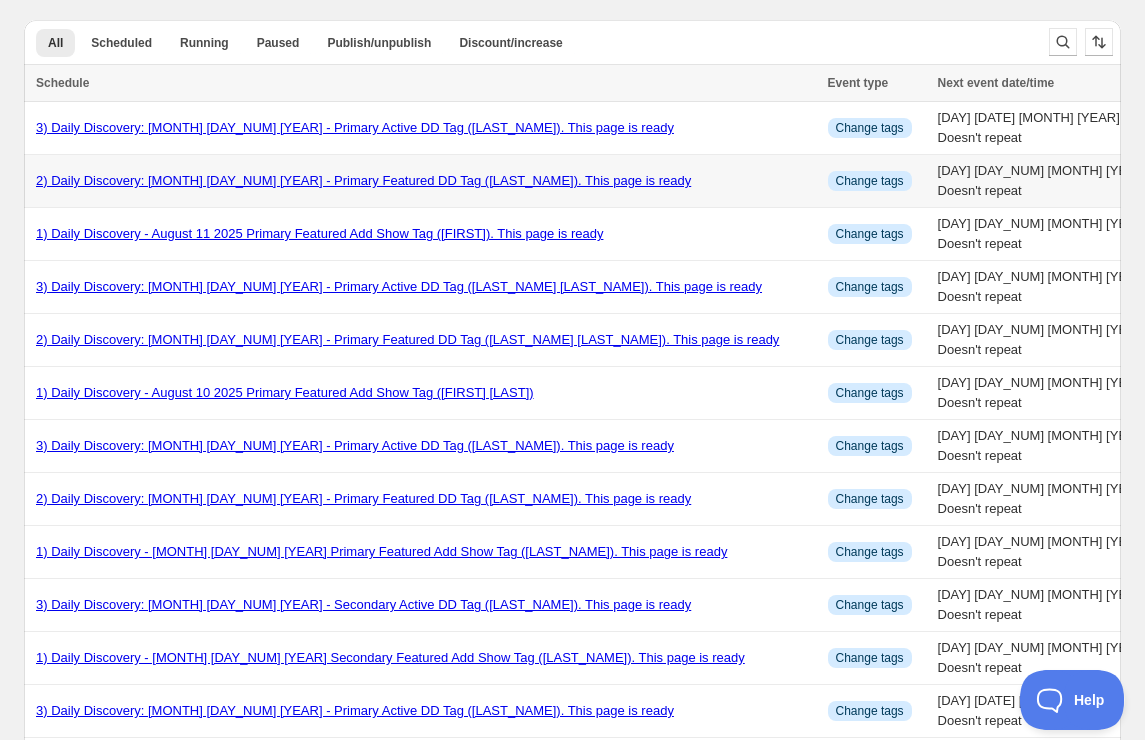 click on "2) Daily Discovery: [MONTH] [DAY_NUM] [YEAR] - Primary Featured DD Tag ([LAST_NAME]). This page is ready" at bounding box center [363, 180] 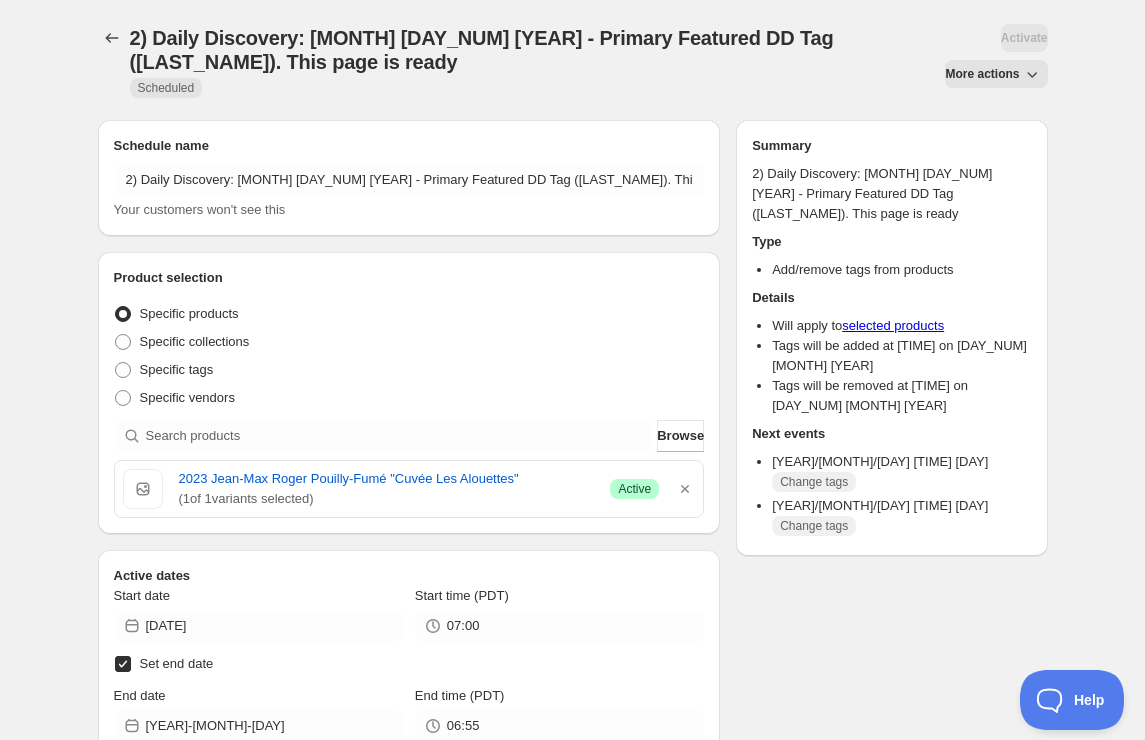 drag, startPoint x: 685, startPoint y: 482, endPoint x: 609, endPoint y: 465, distance: 77.87811 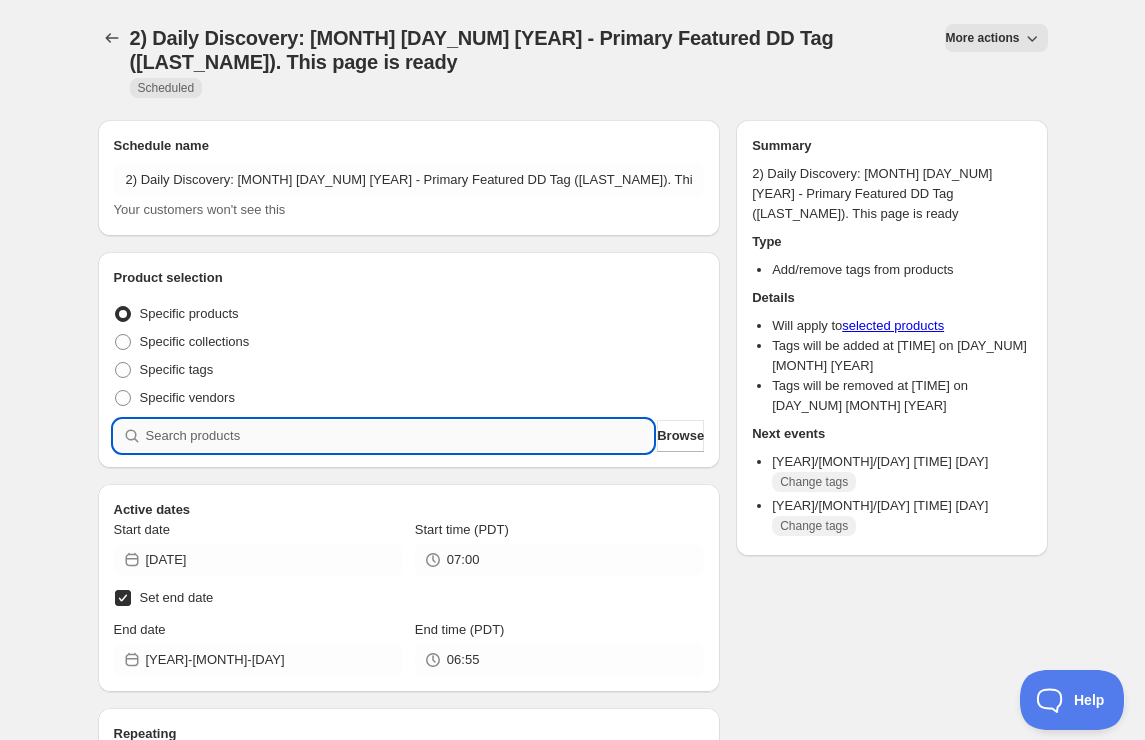 click at bounding box center [400, 436] 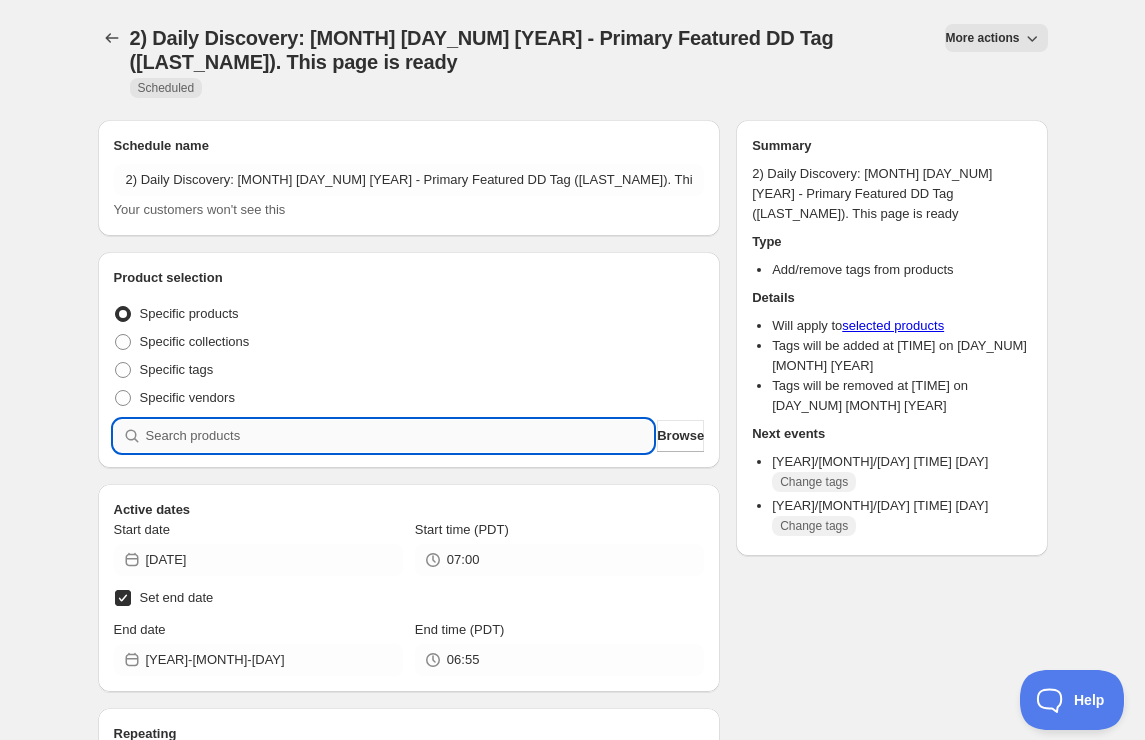 paste on "SOMM2508-MPR20BRO-750" 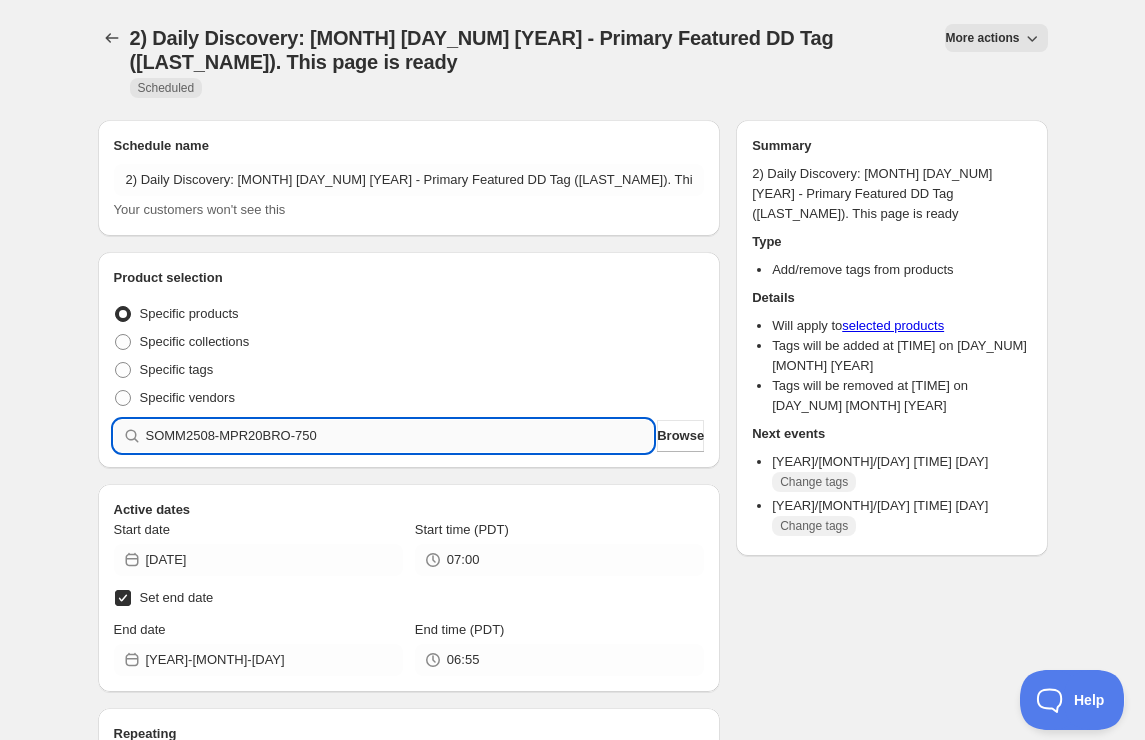 type 